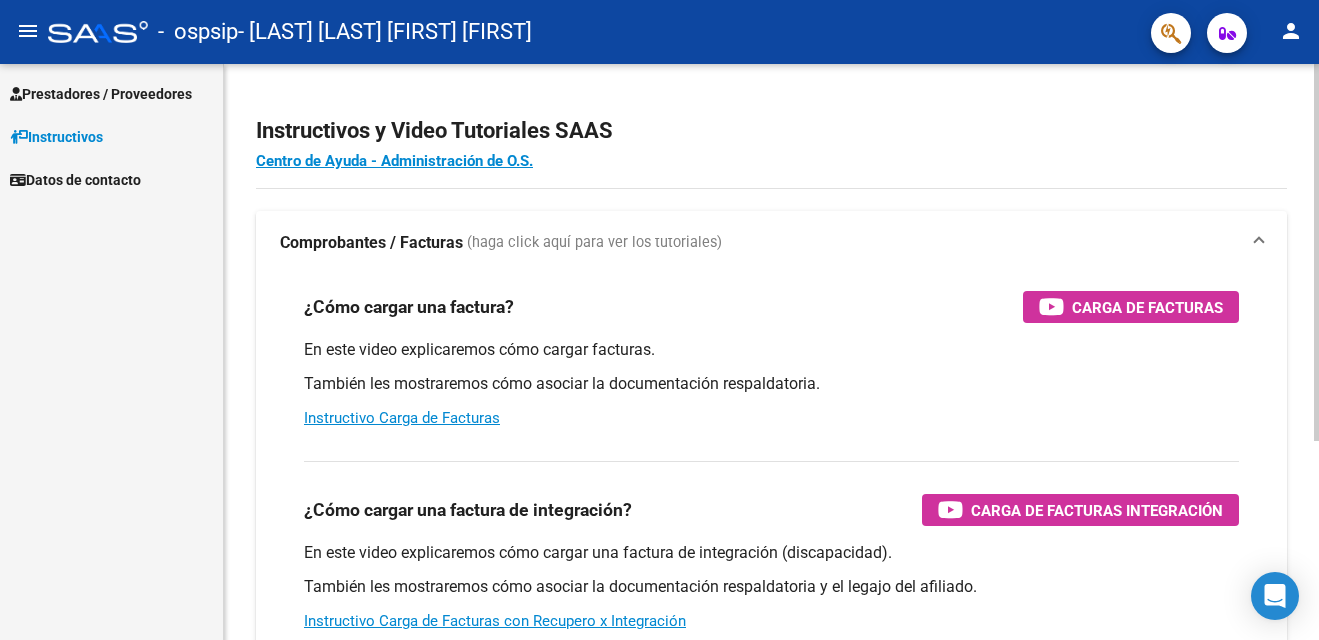 scroll, scrollTop: 0, scrollLeft: 0, axis: both 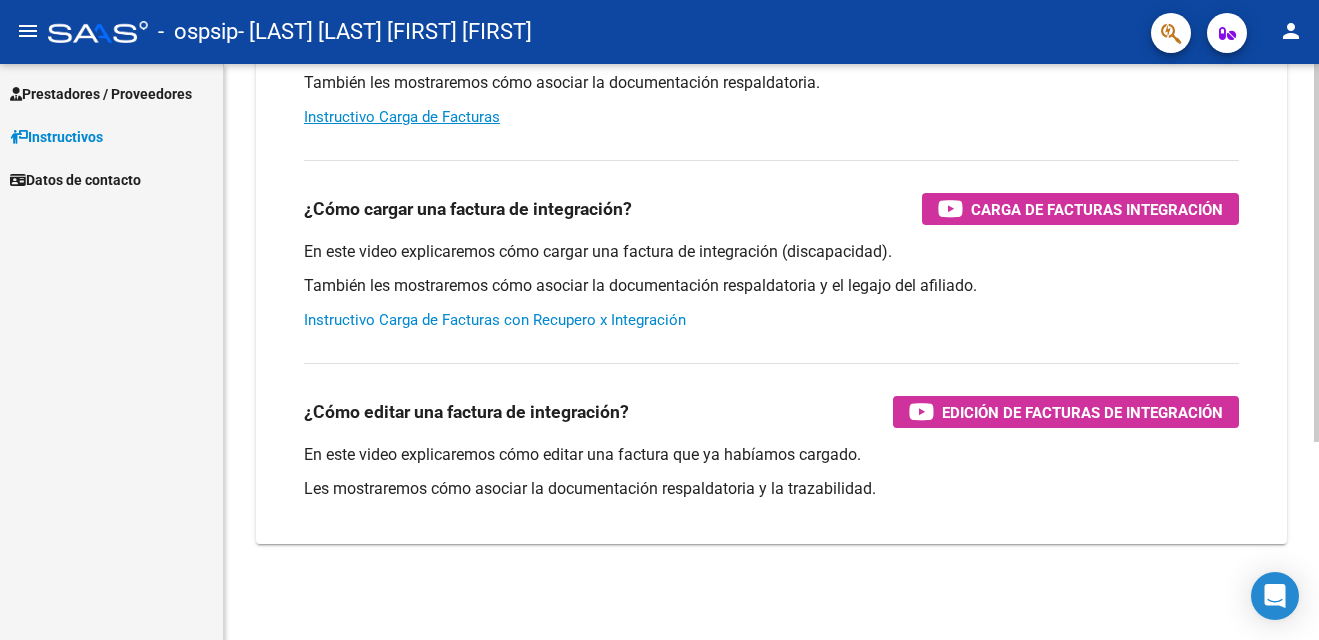 click on "Instructivo Carga de Facturas con Recupero x Integración" at bounding box center (495, 320) 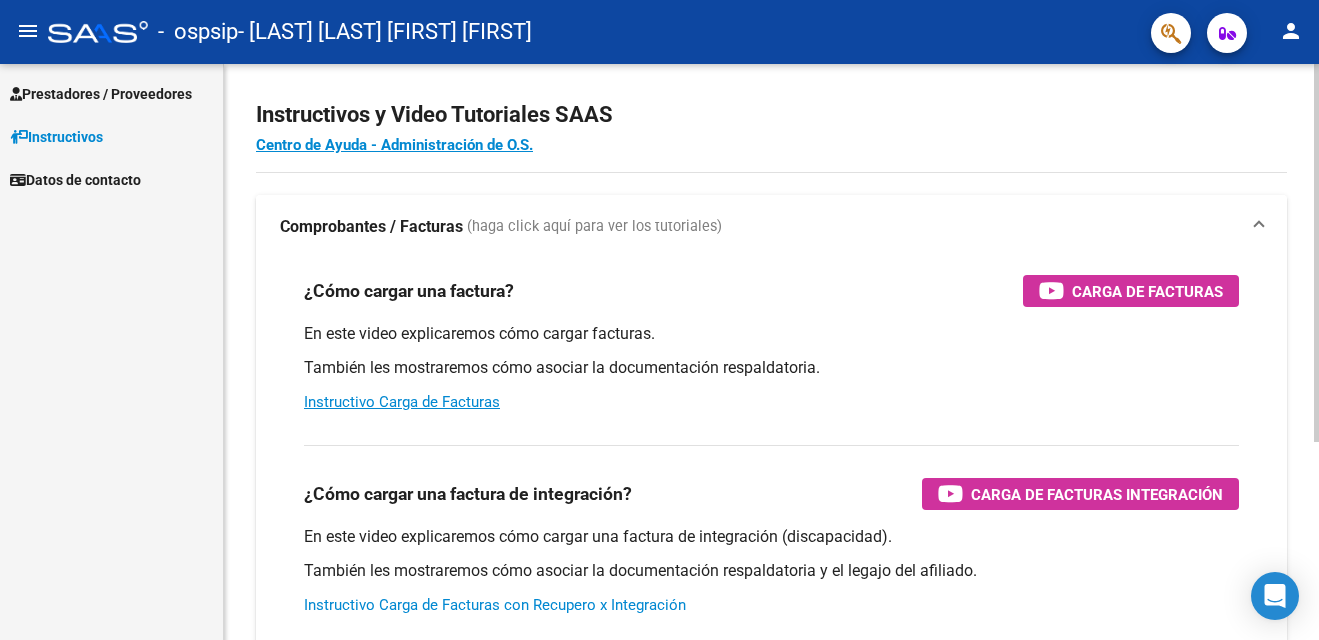 scroll, scrollTop: 0, scrollLeft: 0, axis: both 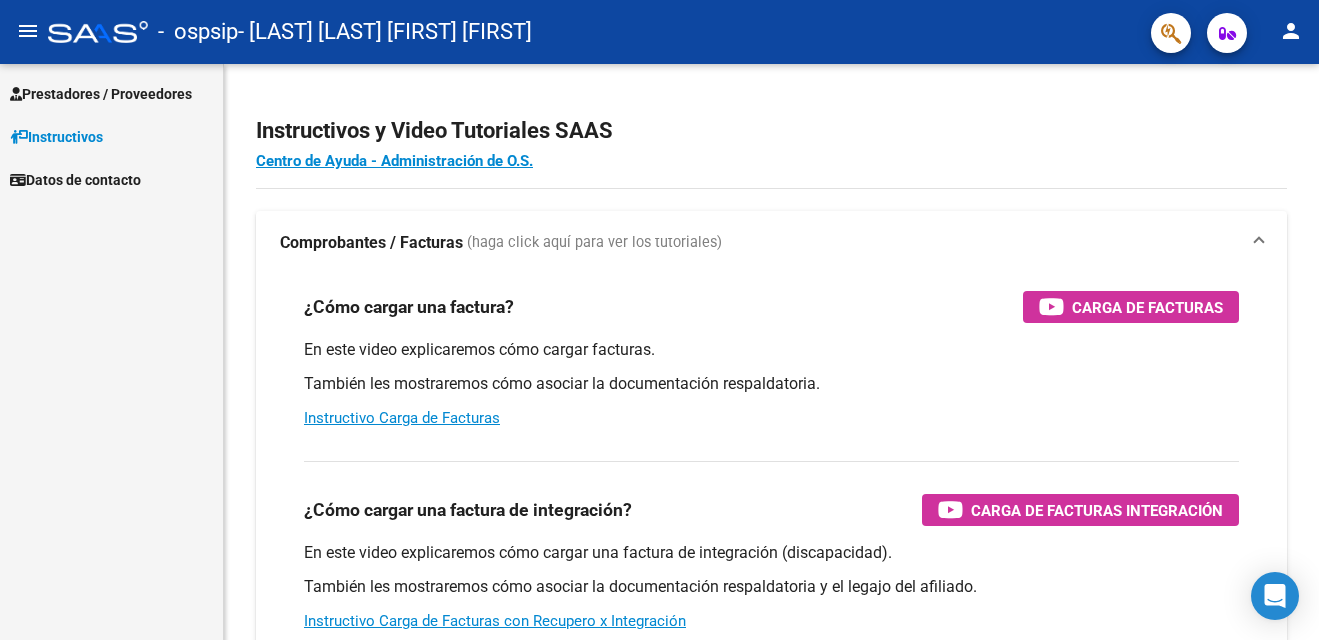 click on "Prestadores / Proveedores" at bounding box center (101, 94) 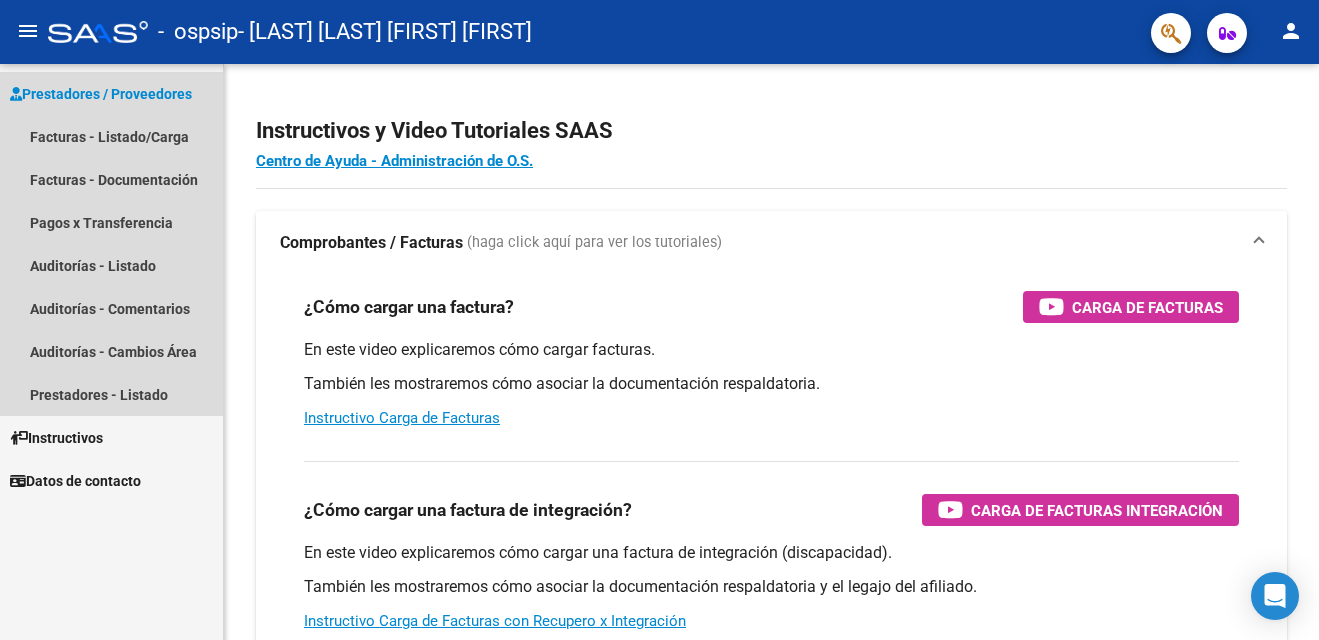 click on "Prestadores / Proveedores" at bounding box center [101, 94] 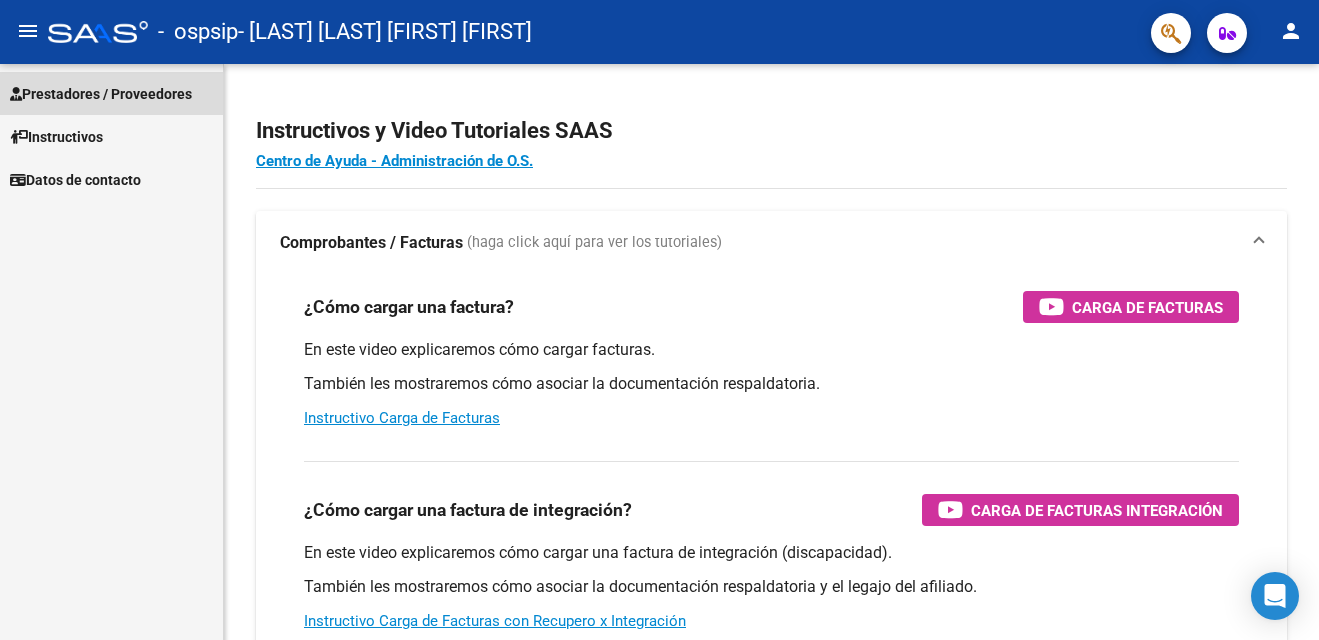 click on "Prestadores / Proveedores" at bounding box center [101, 94] 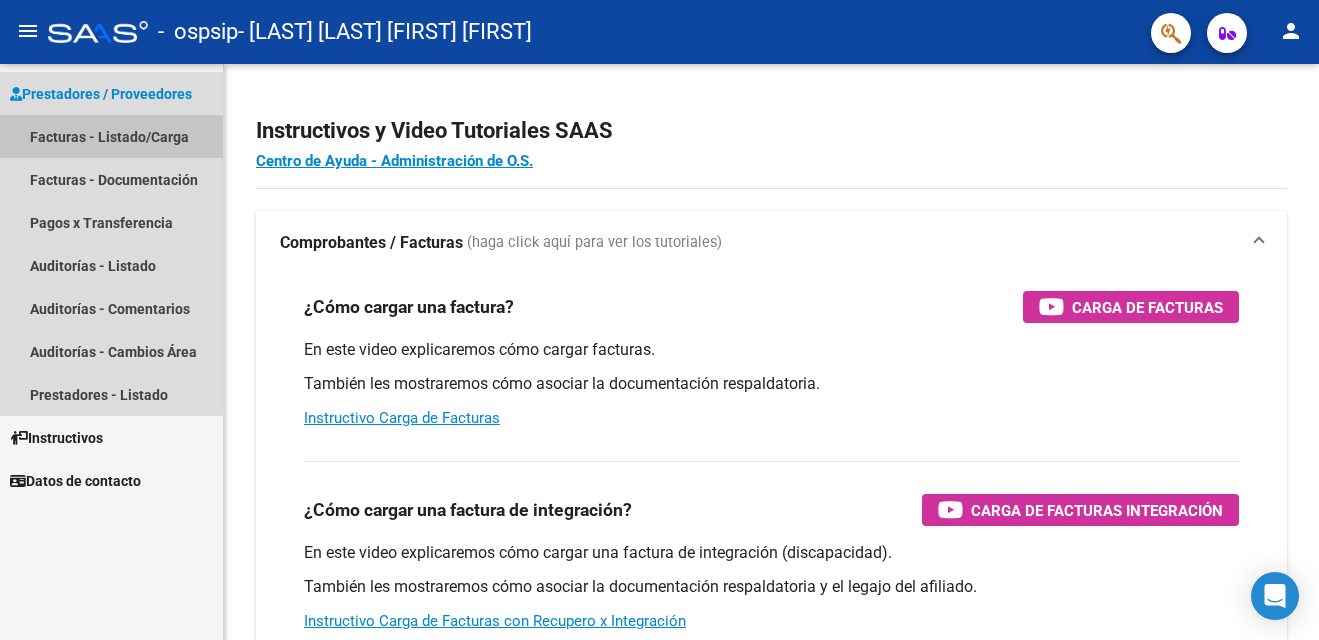 click on "Facturas - Listado/Carga" at bounding box center (111, 136) 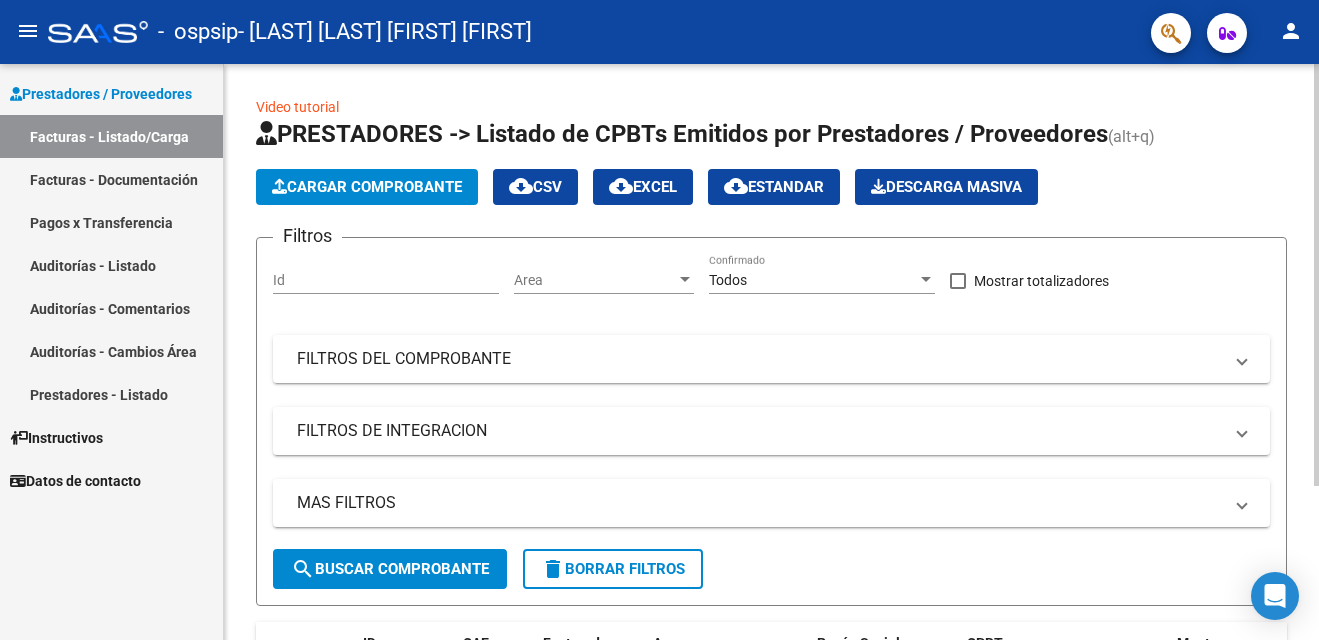 click on "Cargar Comprobante" 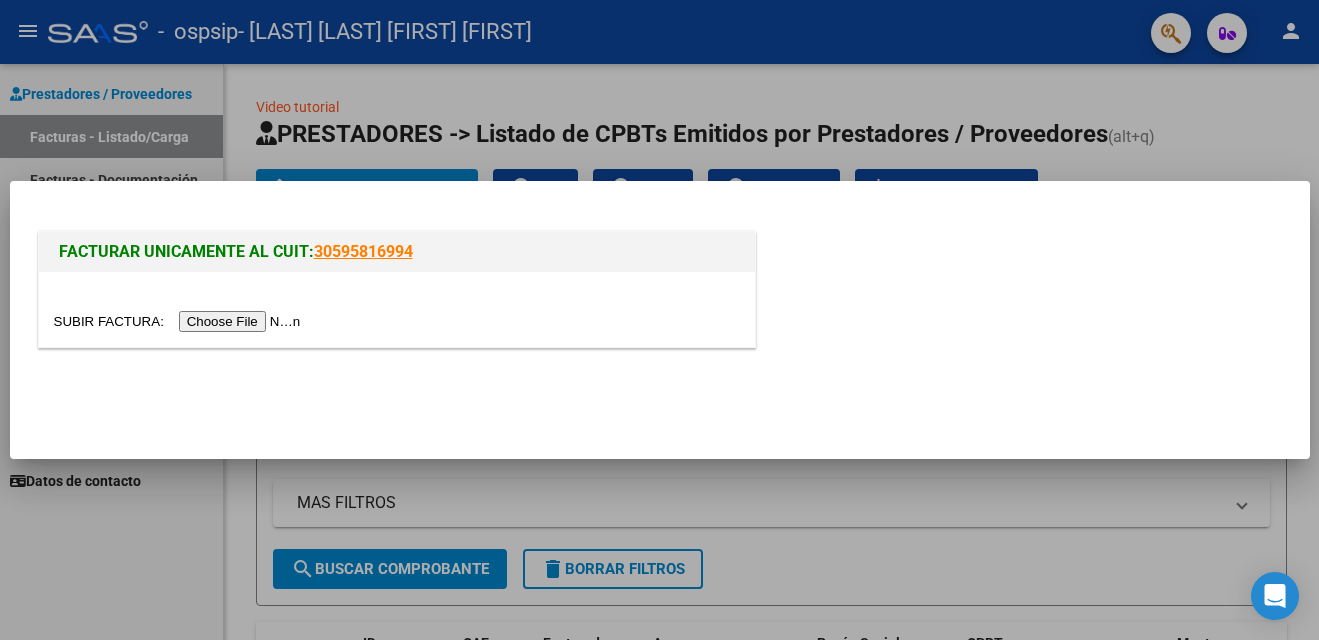 click at bounding box center [180, 321] 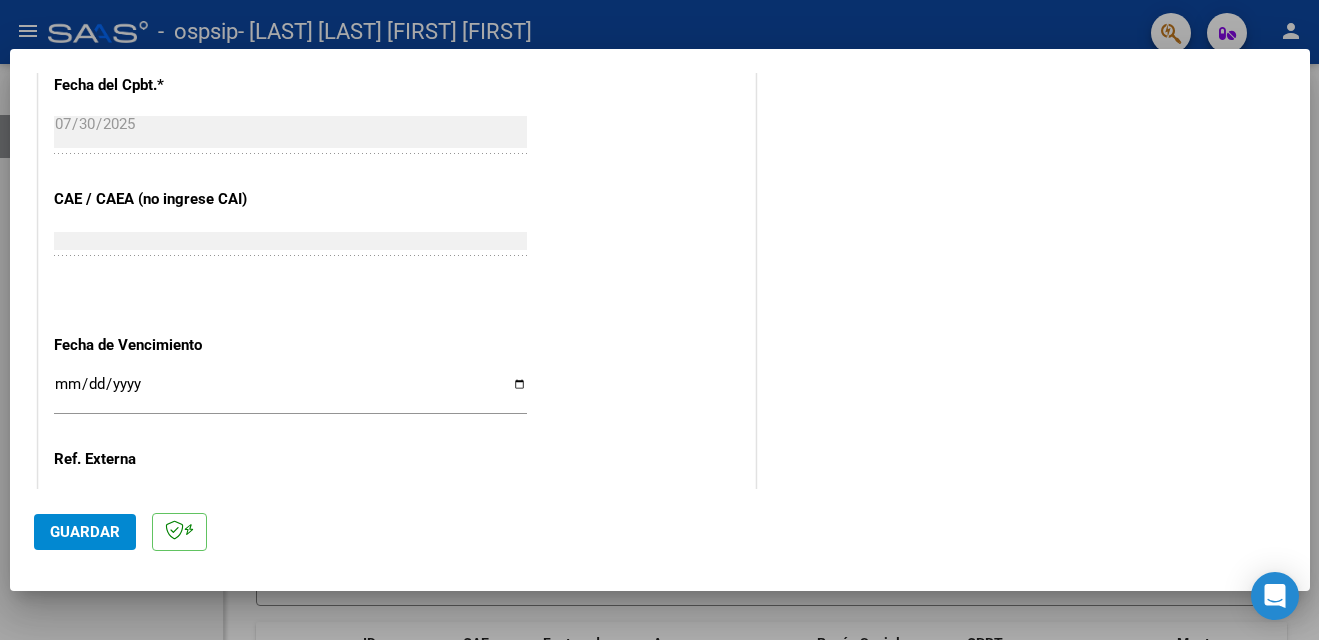 scroll, scrollTop: 1106, scrollLeft: 0, axis: vertical 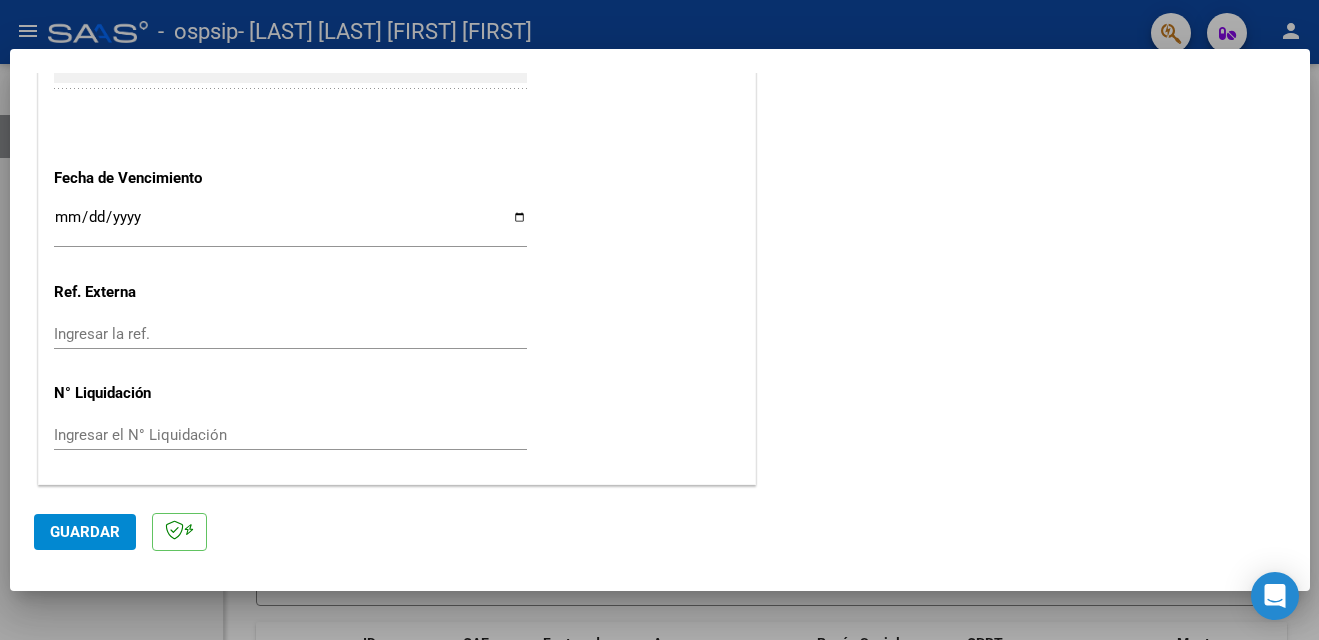 click on "Ingresar la ref." at bounding box center [290, 334] 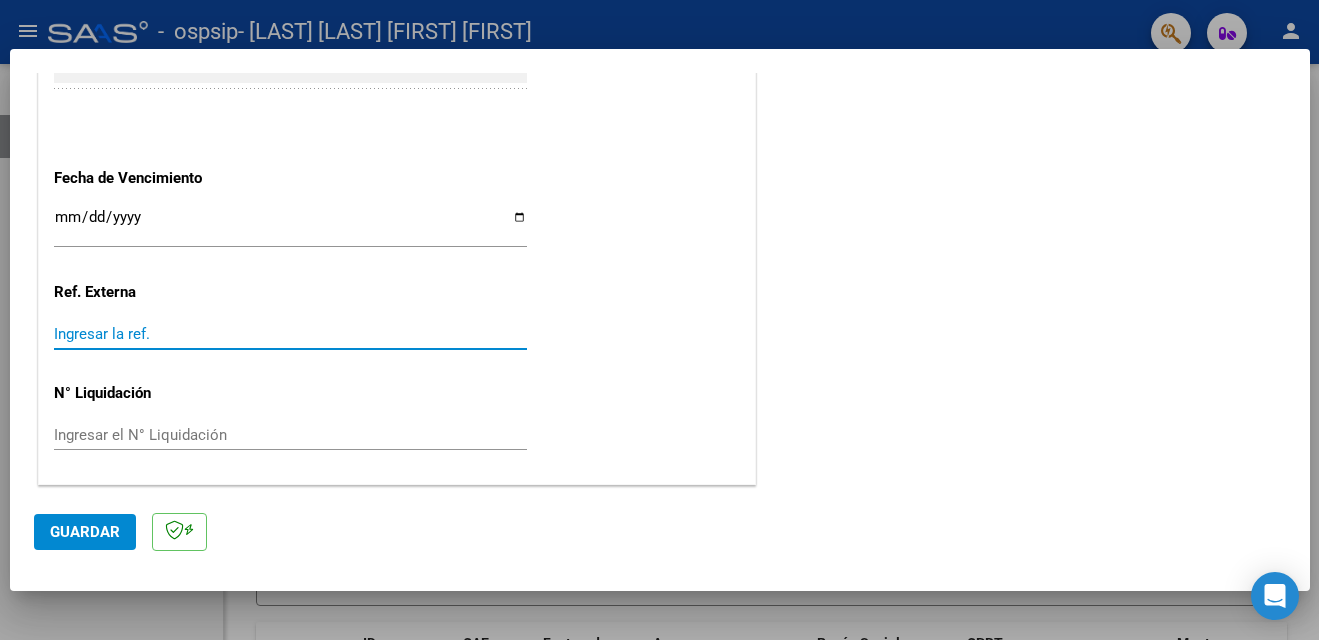click on "Ingresar la ref." at bounding box center [290, 334] 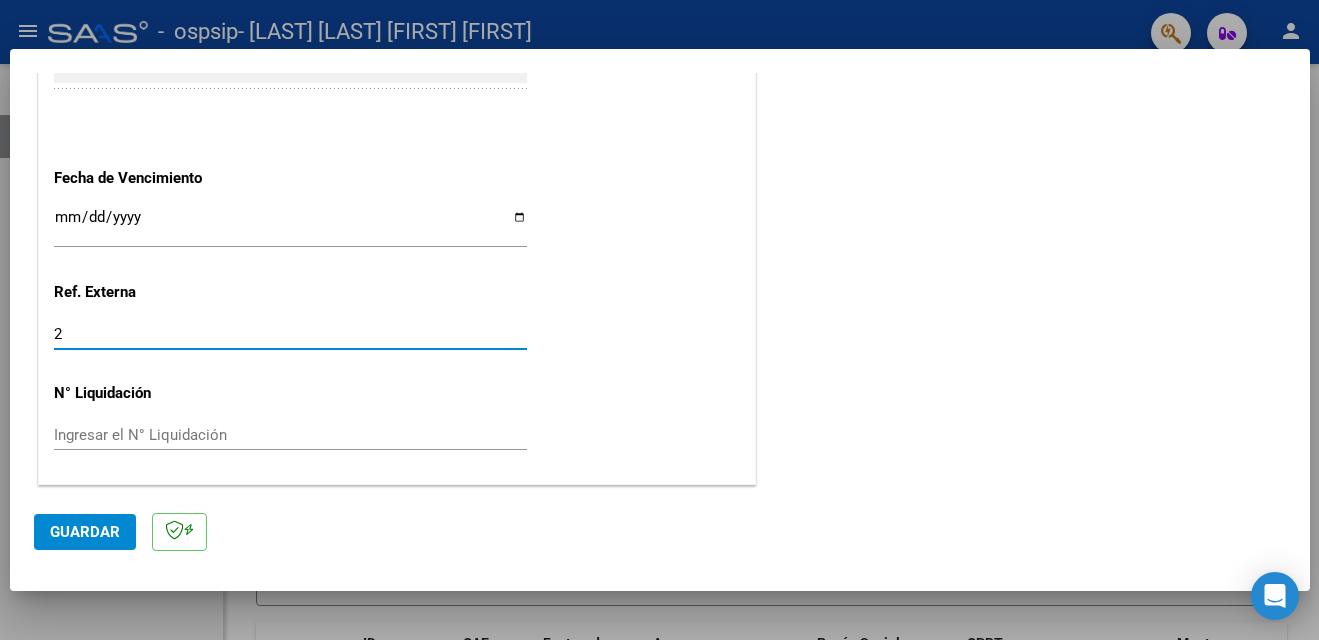 type 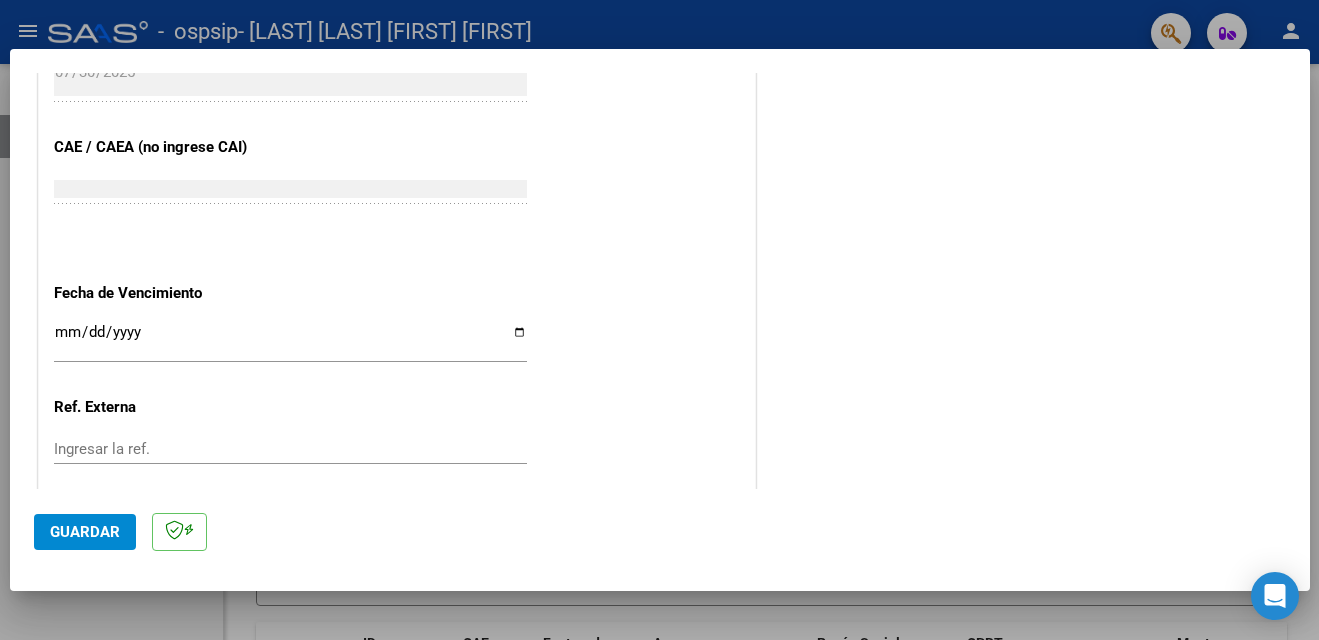 scroll, scrollTop: 1000, scrollLeft: 0, axis: vertical 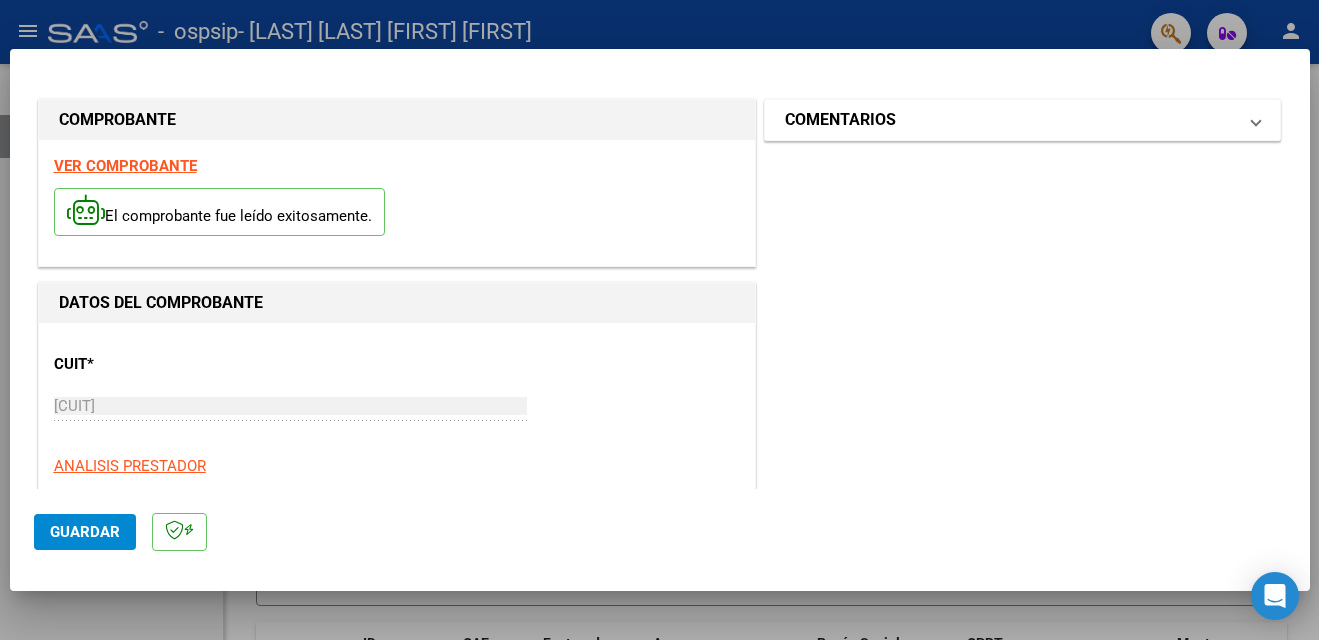 click on "COMENTARIOS" at bounding box center (840, 120) 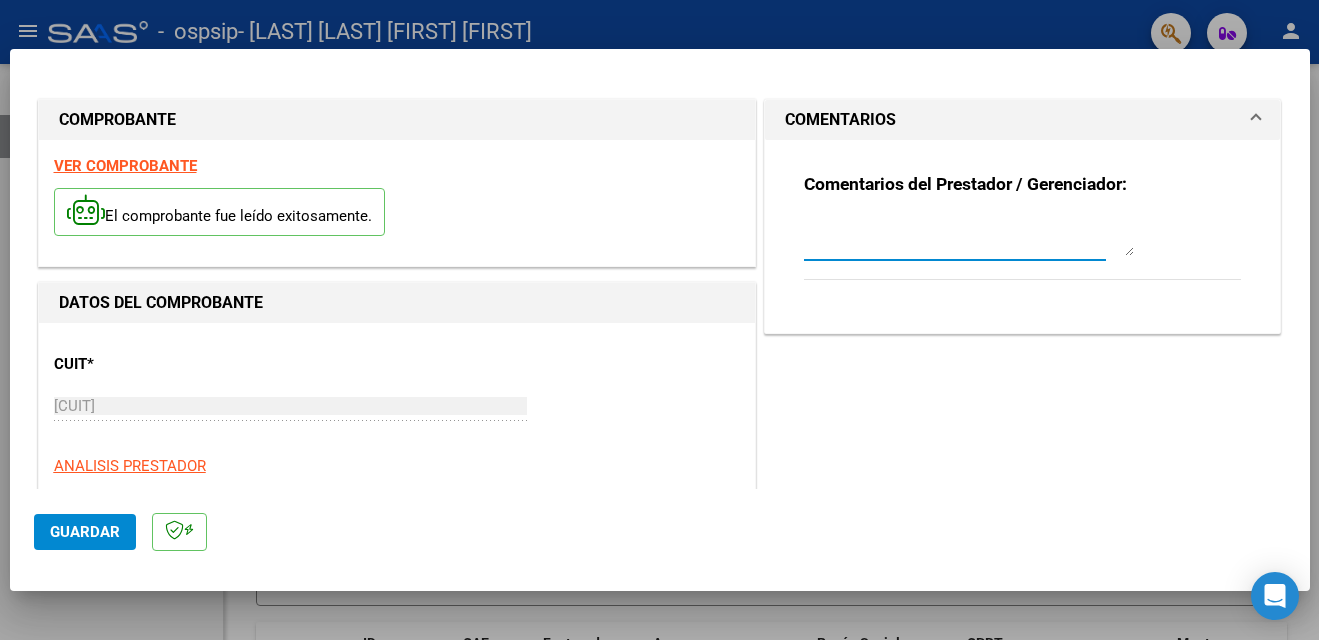 click at bounding box center [969, 236] 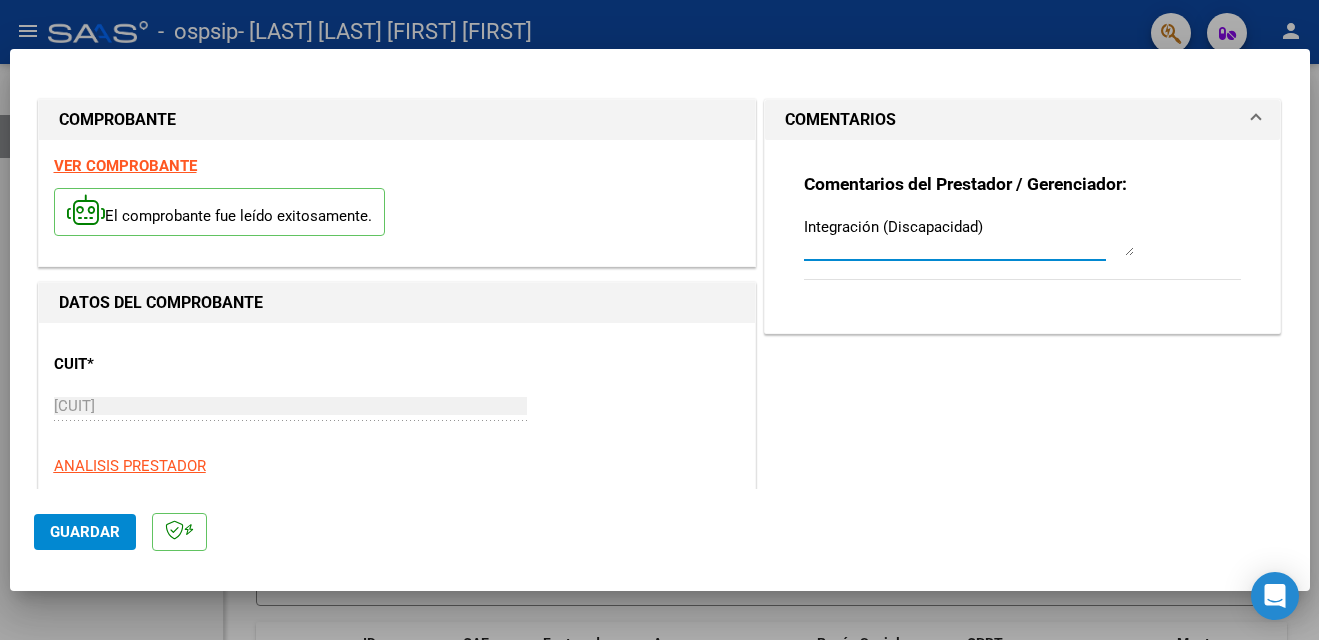 type on "Integración (Discapacidad)" 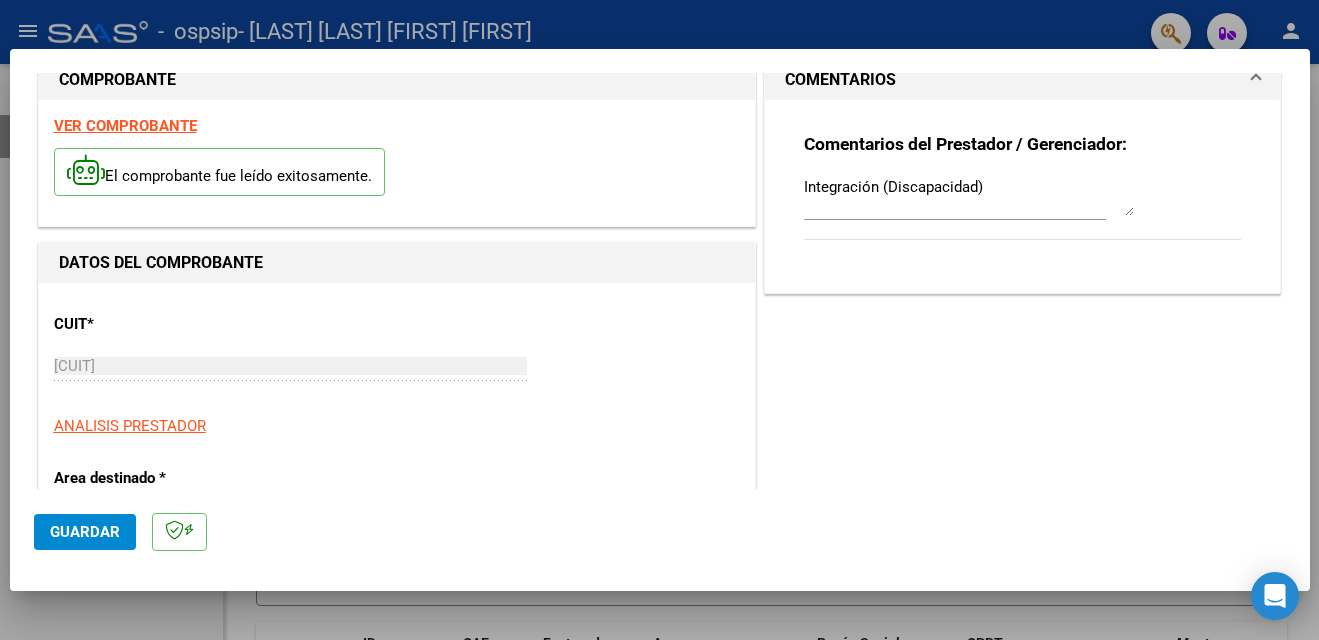 scroll, scrollTop: 173, scrollLeft: 0, axis: vertical 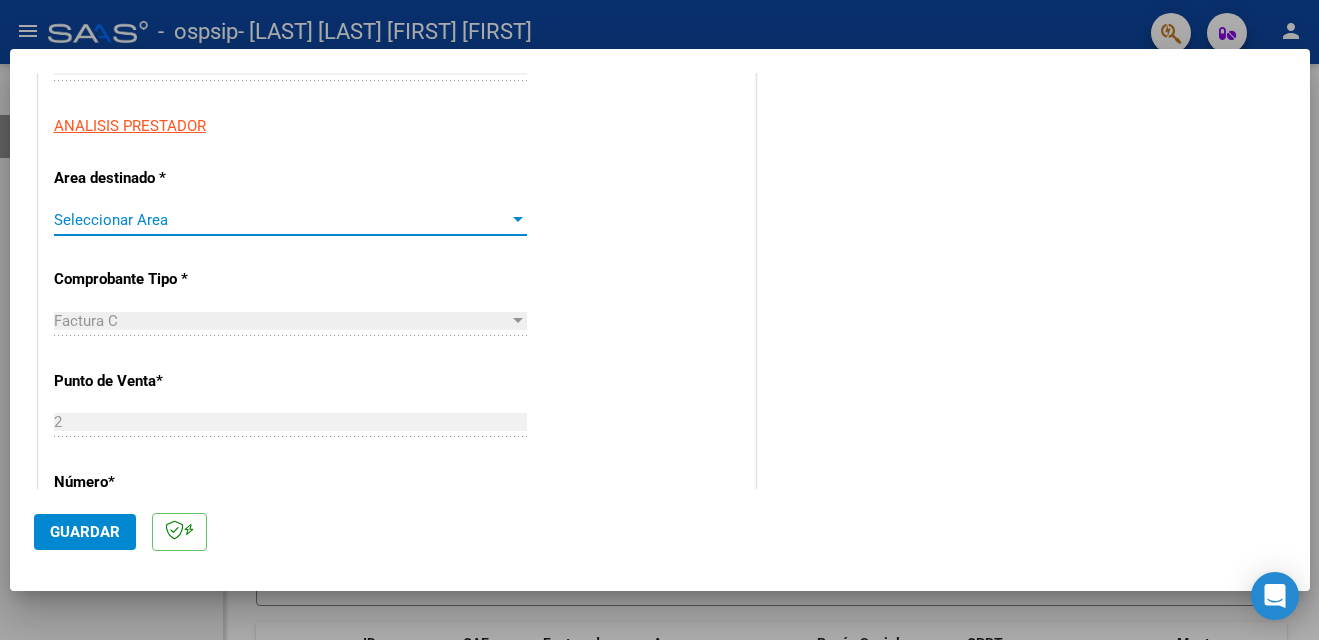 click at bounding box center [518, 219] 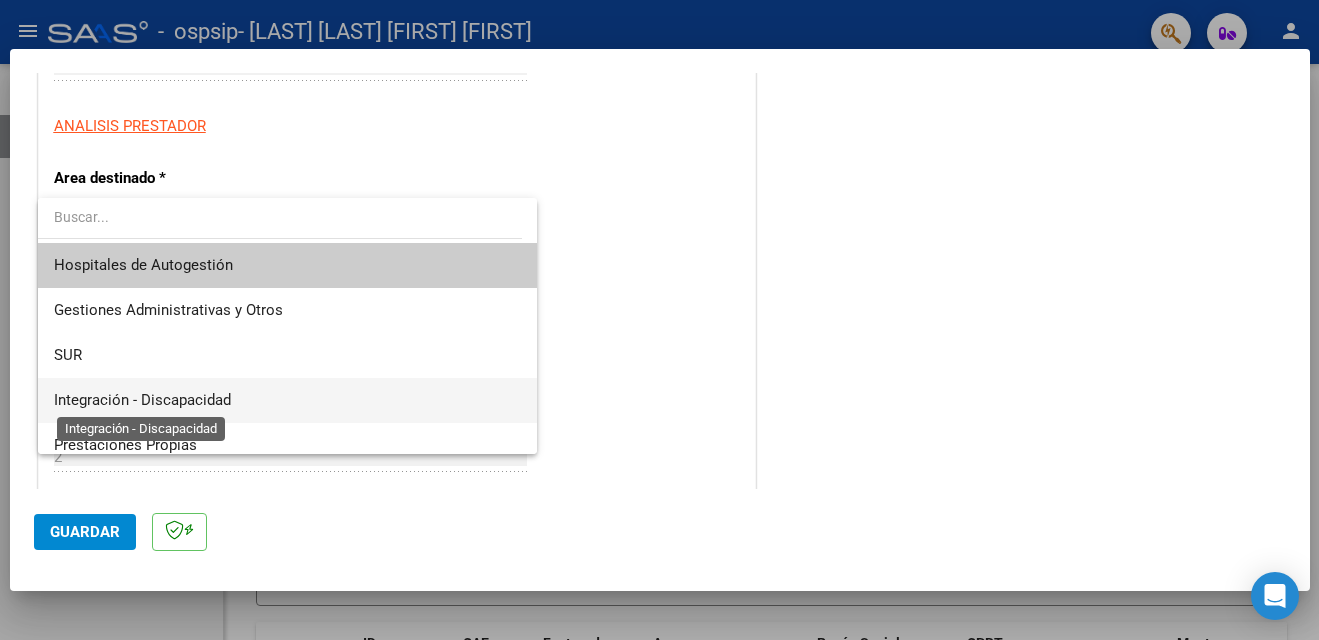 click on "Integración - Discapacidad" at bounding box center [142, 400] 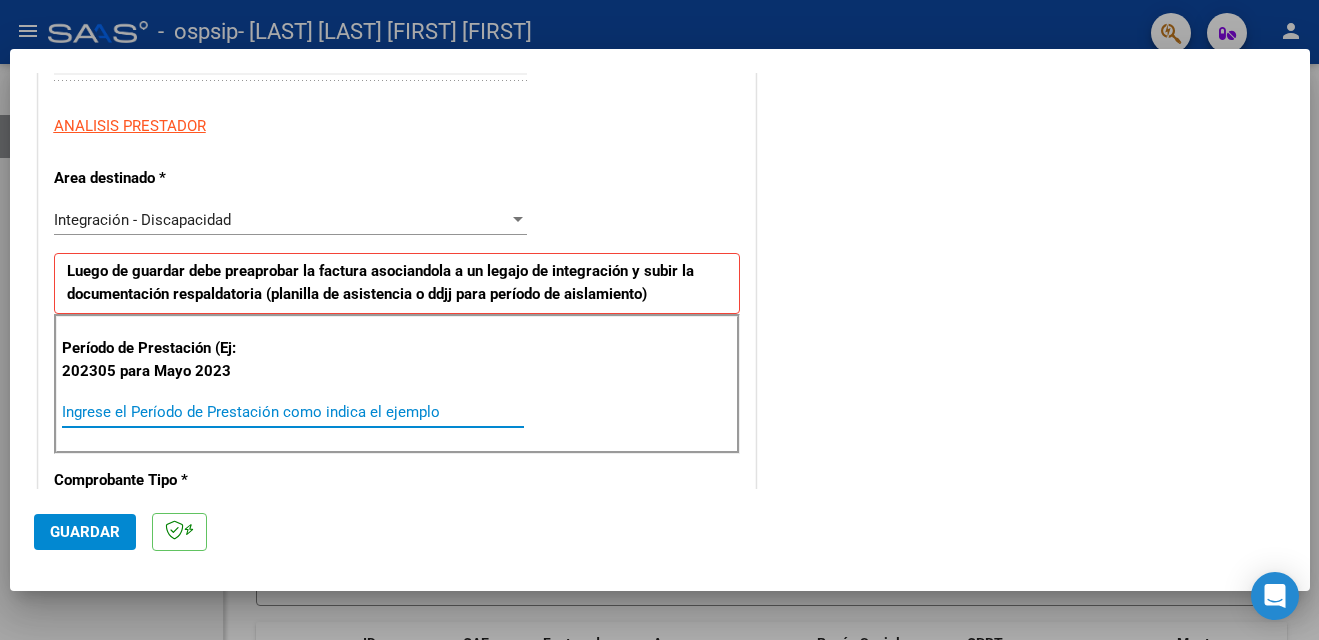 click on "Ingrese el Período de Prestación como indica el ejemplo" at bounding box center (293, 412) 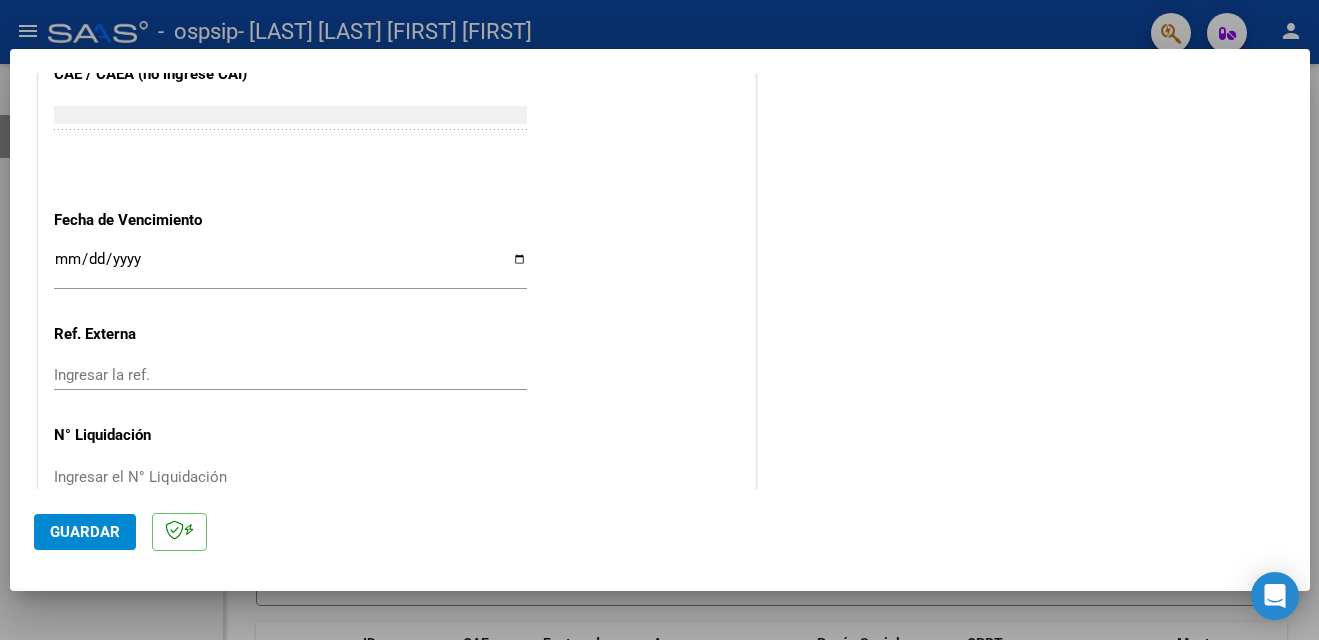 scroll, scrollTop: 1306, scrollLeft: 0, axis: vertical 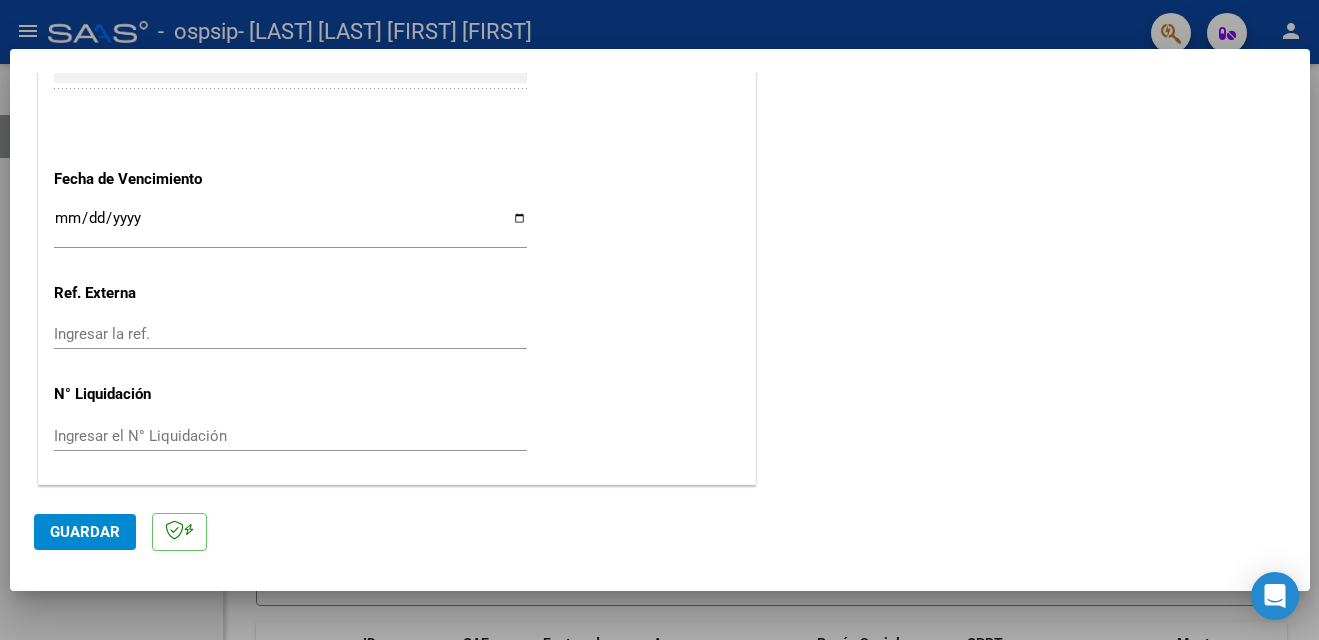 type on "202506" 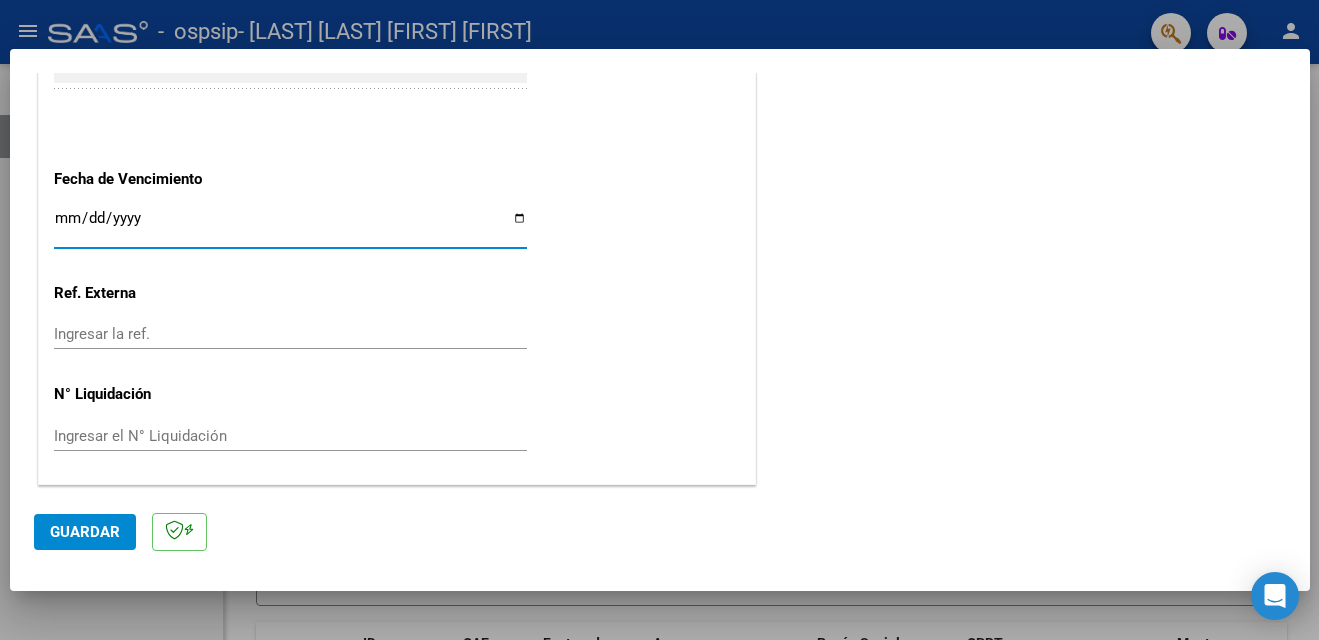 click on "Ingresar la fecha" at bounding box center (290, 226) 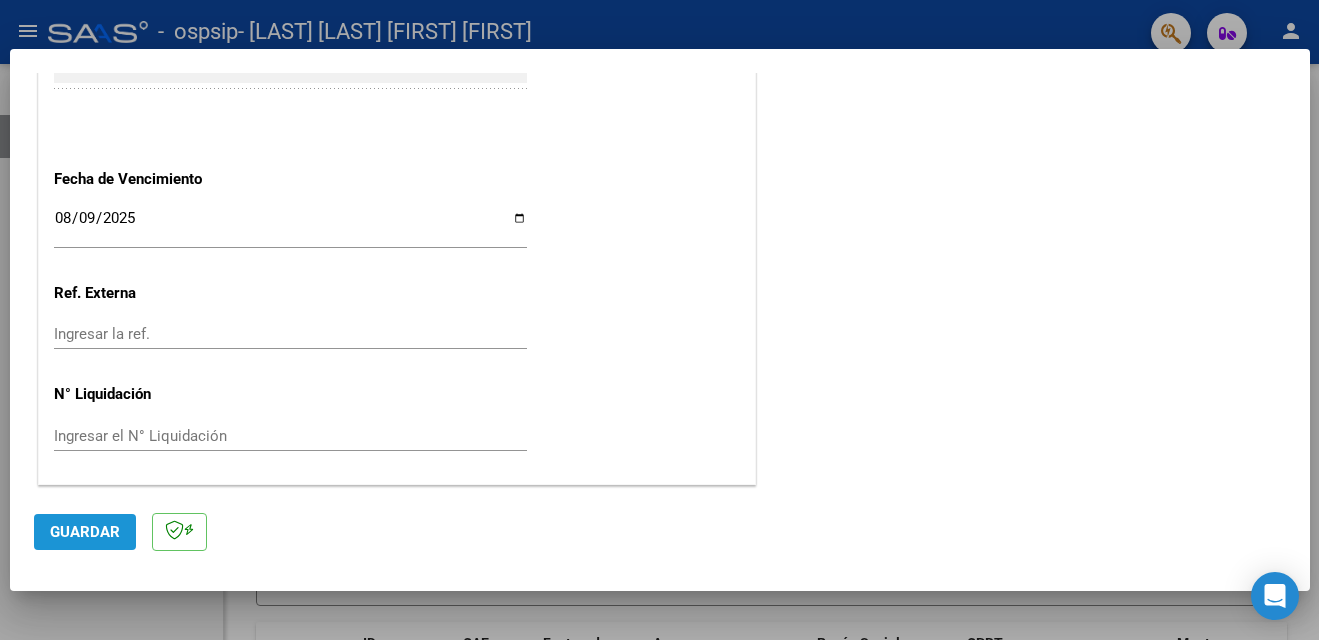 click on "Guardar" 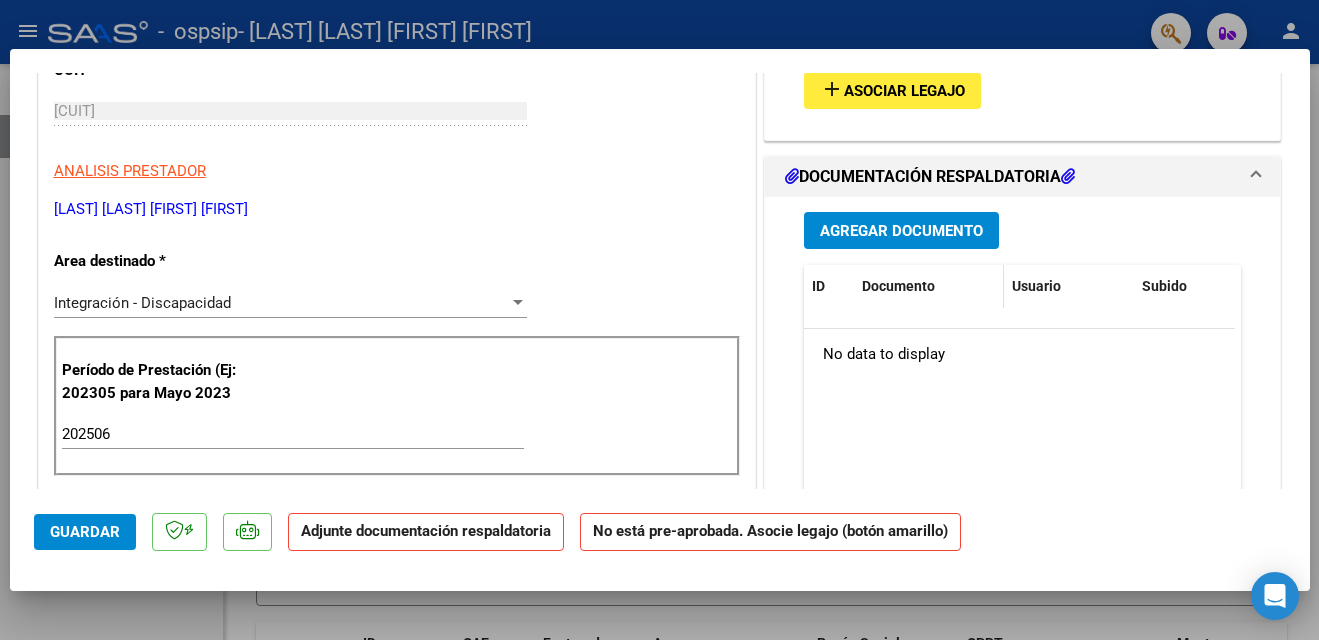 scroll, scrollTop: 167, scrollLeft: 0, axis: vertical 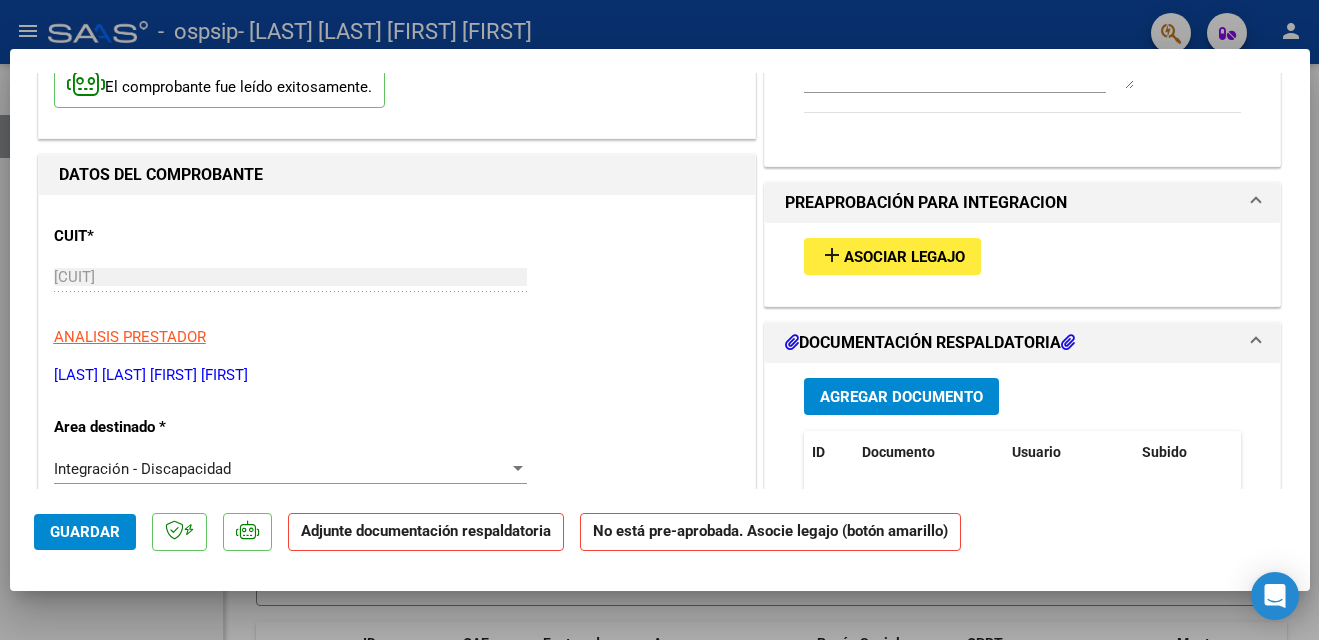 click on "Asociar Legajo" at bounding box center (904, 257) 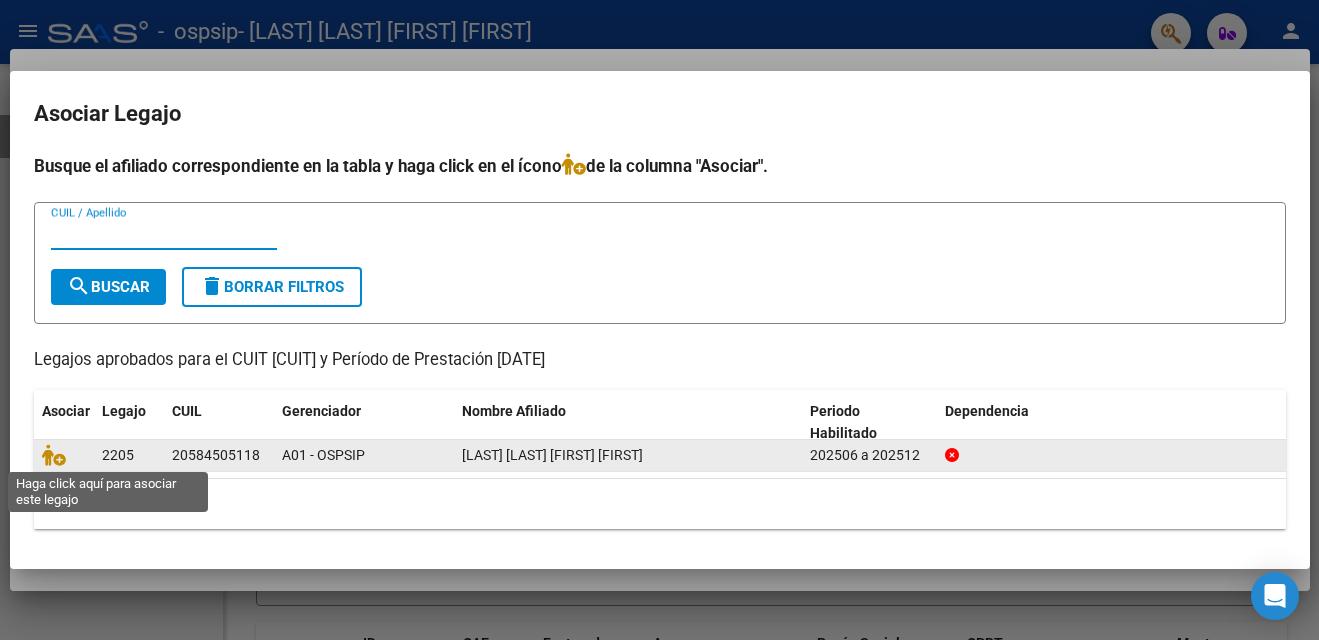 click 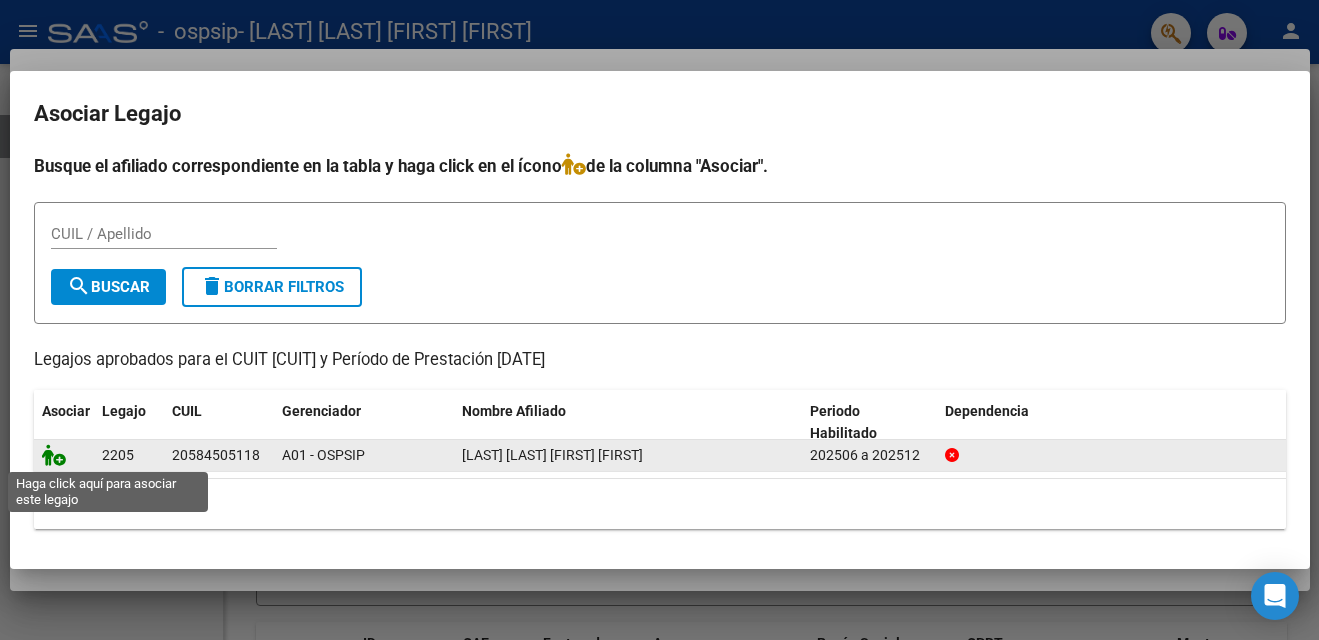 click 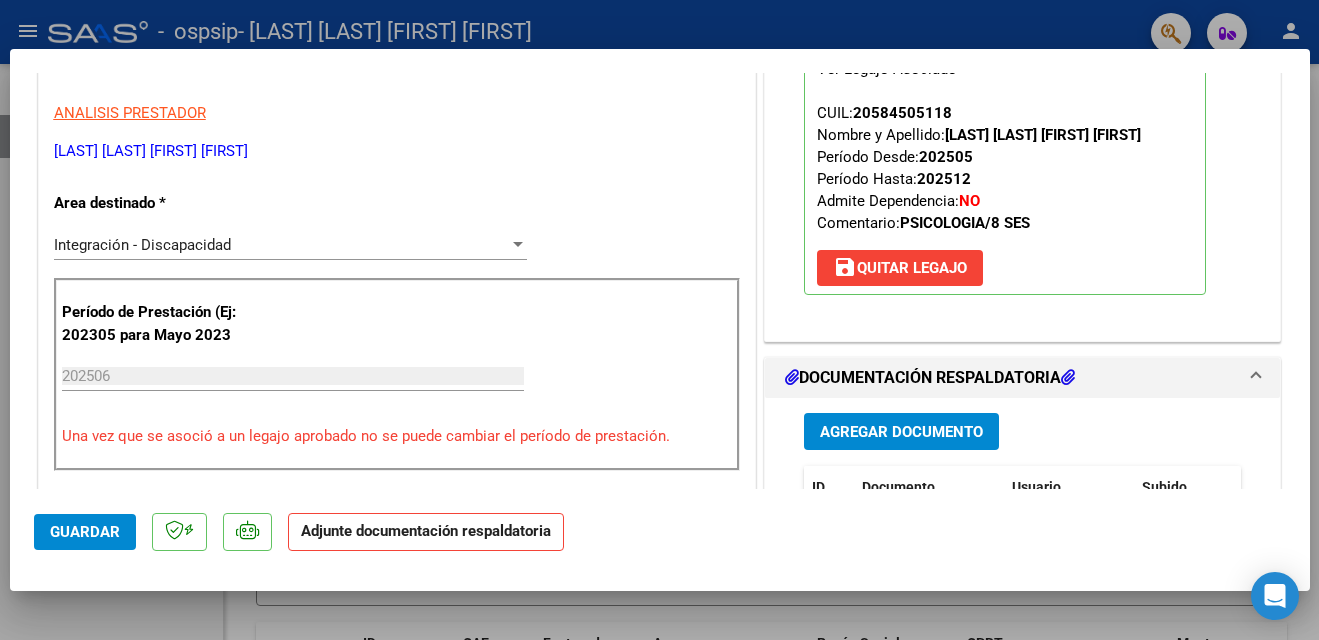 scroll, scrollTop: 500, scrollLeft: 0, axis: vertical 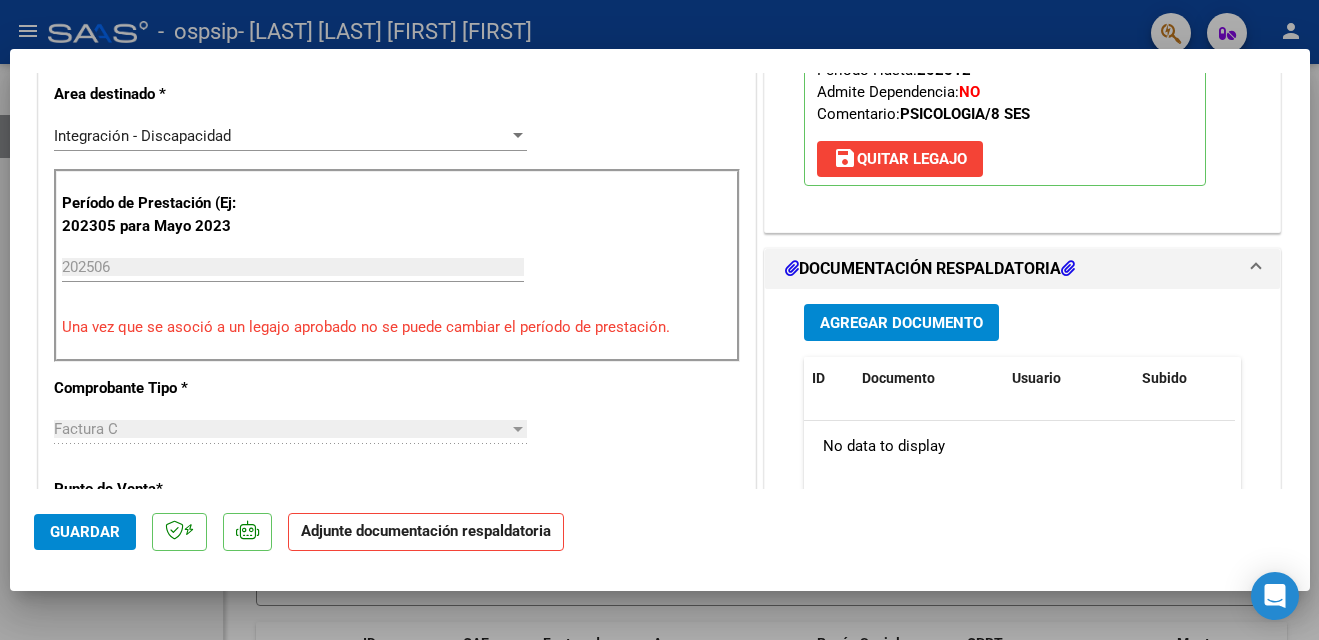 click on "Agregar Documento" at bounding box center (901, 323) 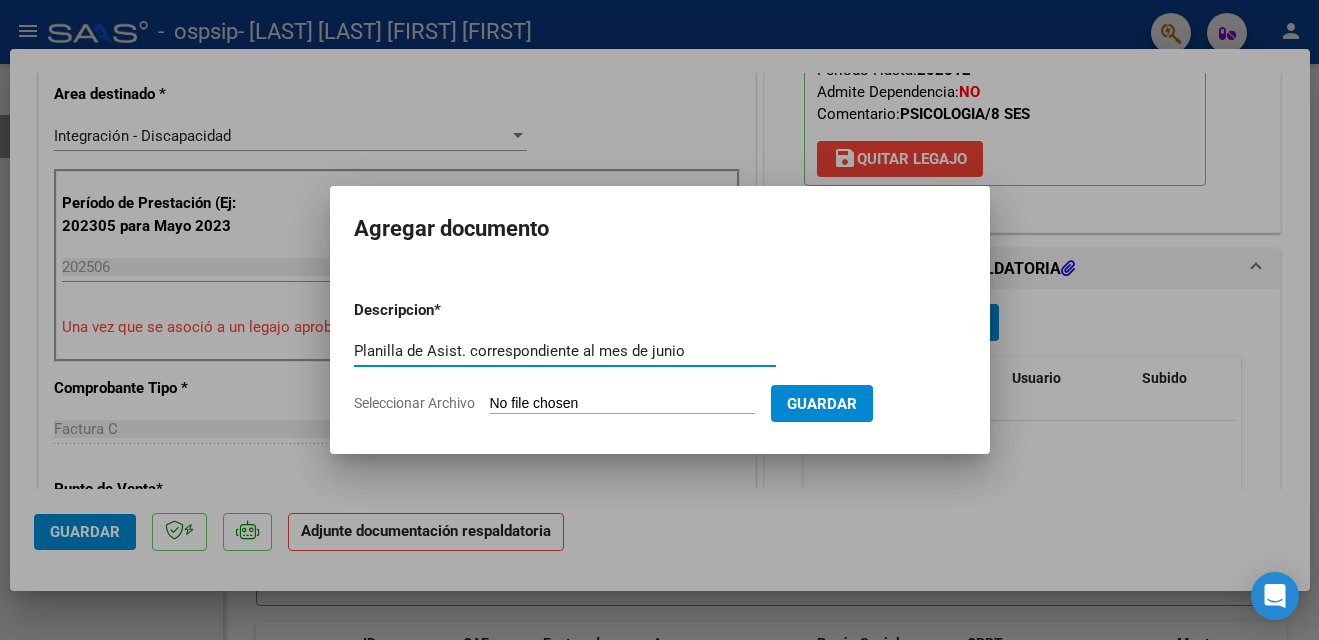 type on "Planilla de Asist. correspondiente al mes de junio" 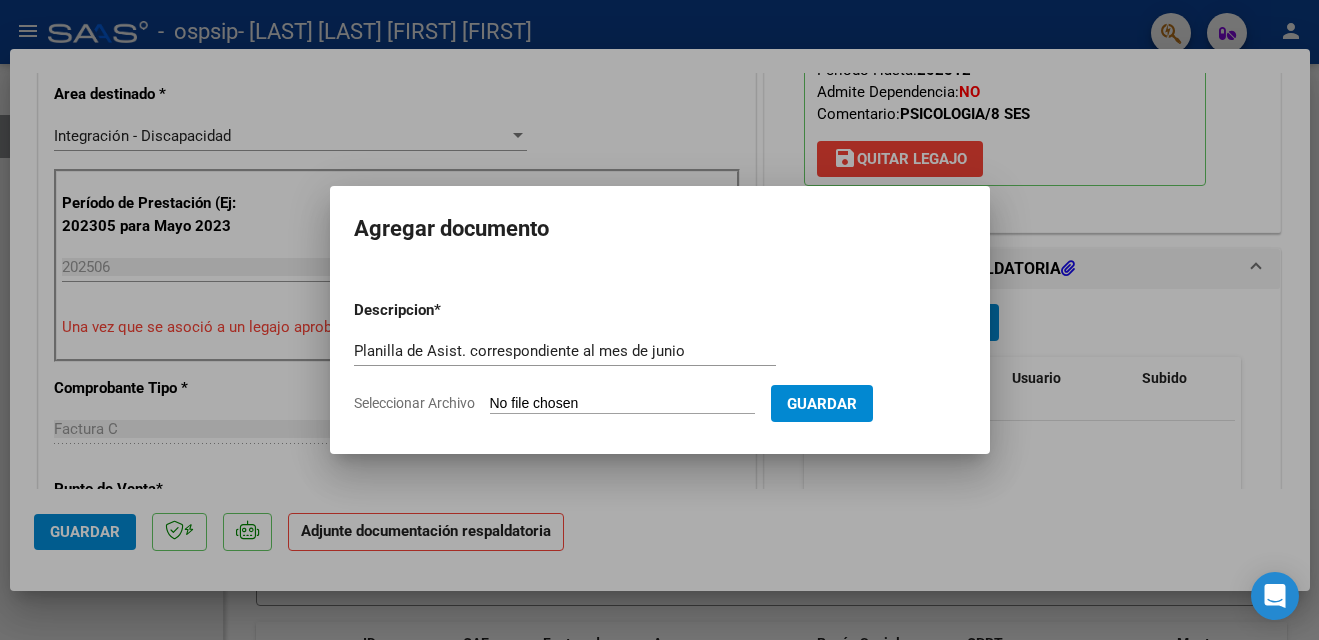click on "Seleccionar Archivo" 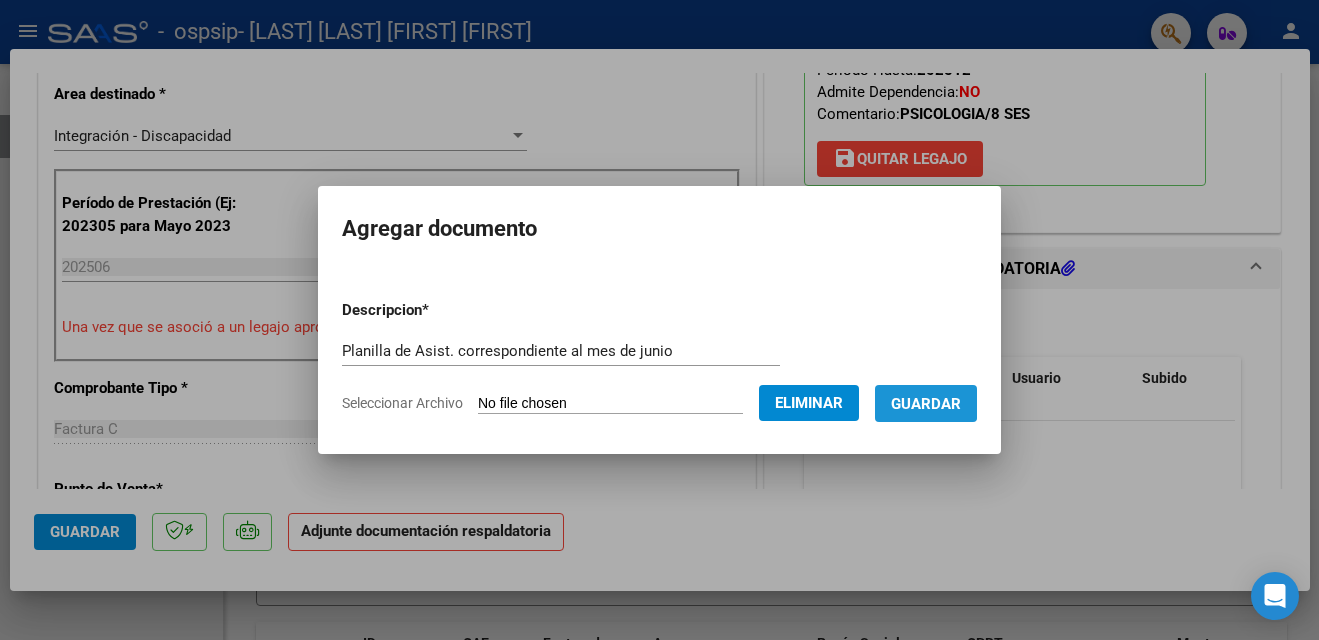 click on "Guardar" at bounding box center [926, 404] 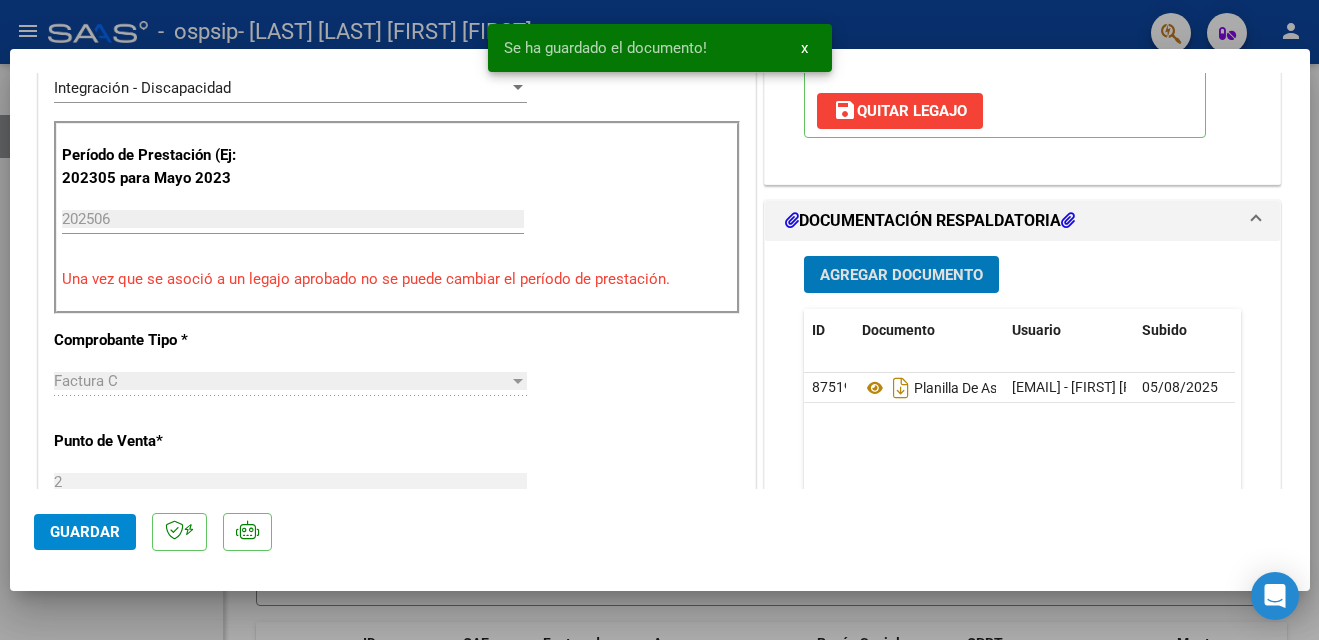 scroll, scrollTop: 500, scrollLeft: 0, axis: vertical 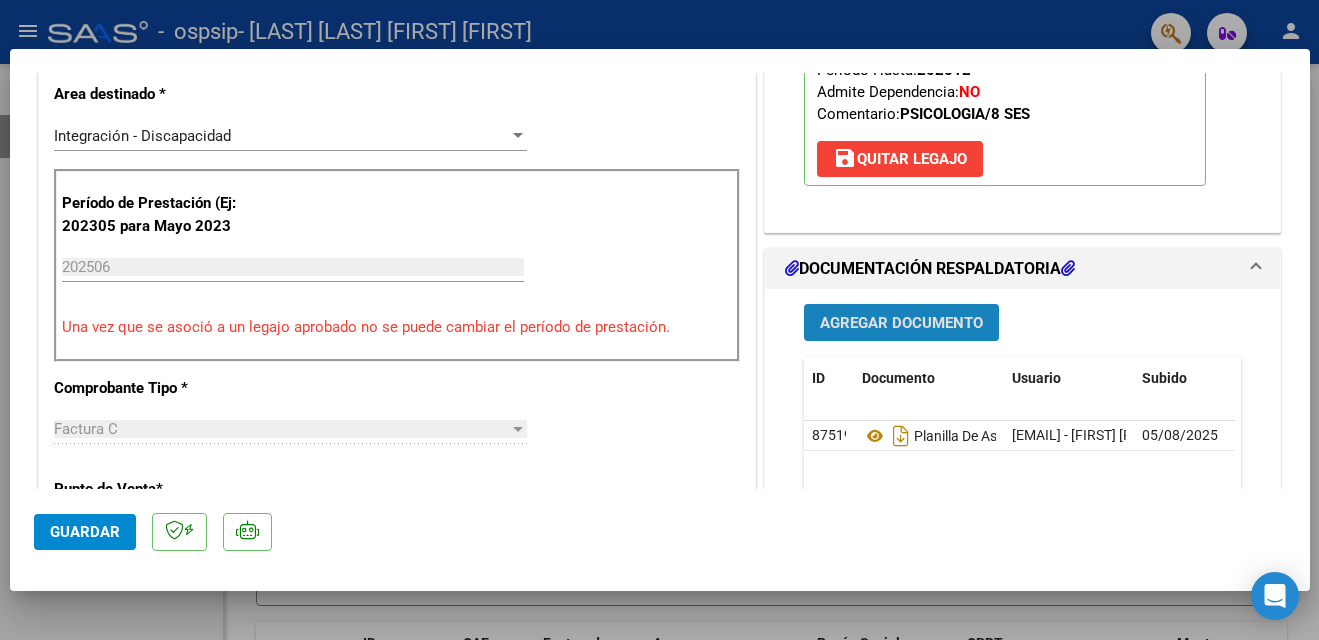 click on "Agregar Documento" at bounding box center [901, 323] 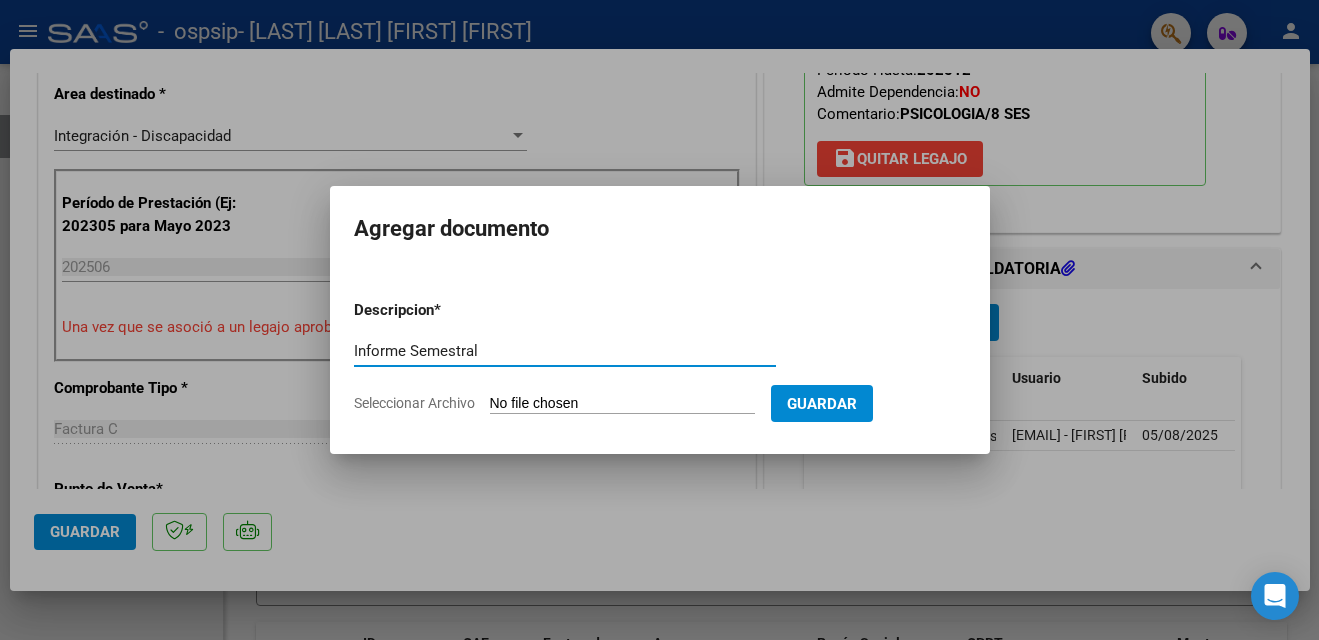type on "Informe Semestral" 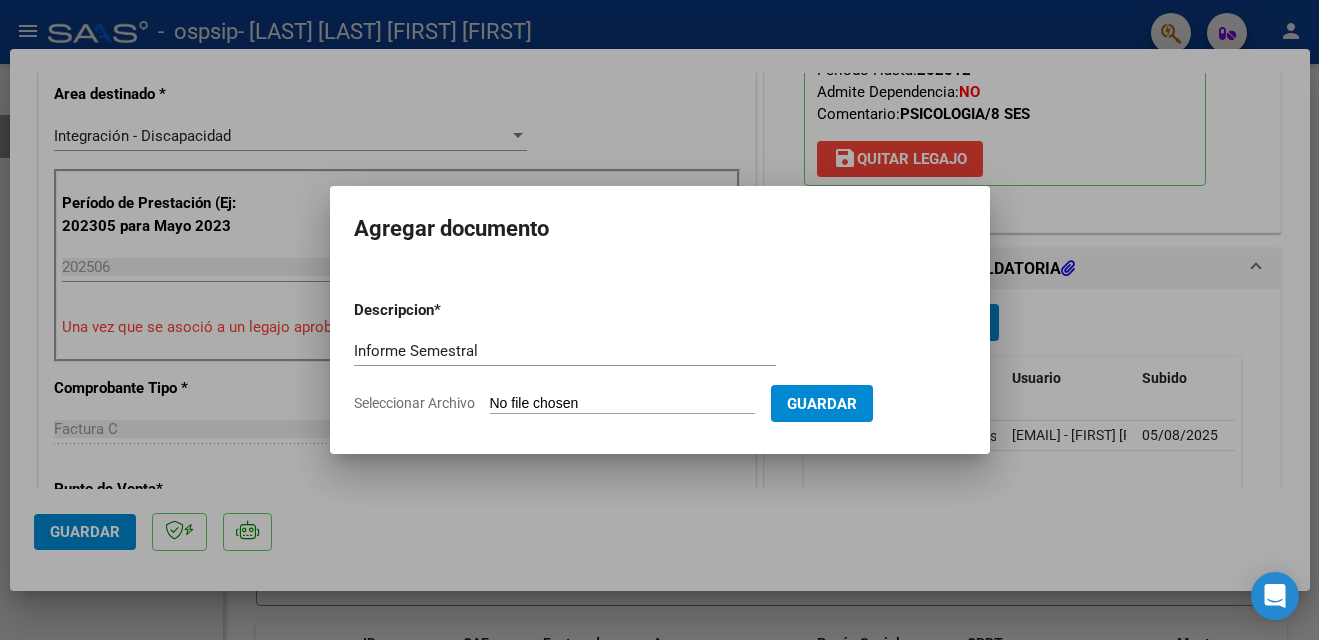 click on "Seleccionar Archivo" 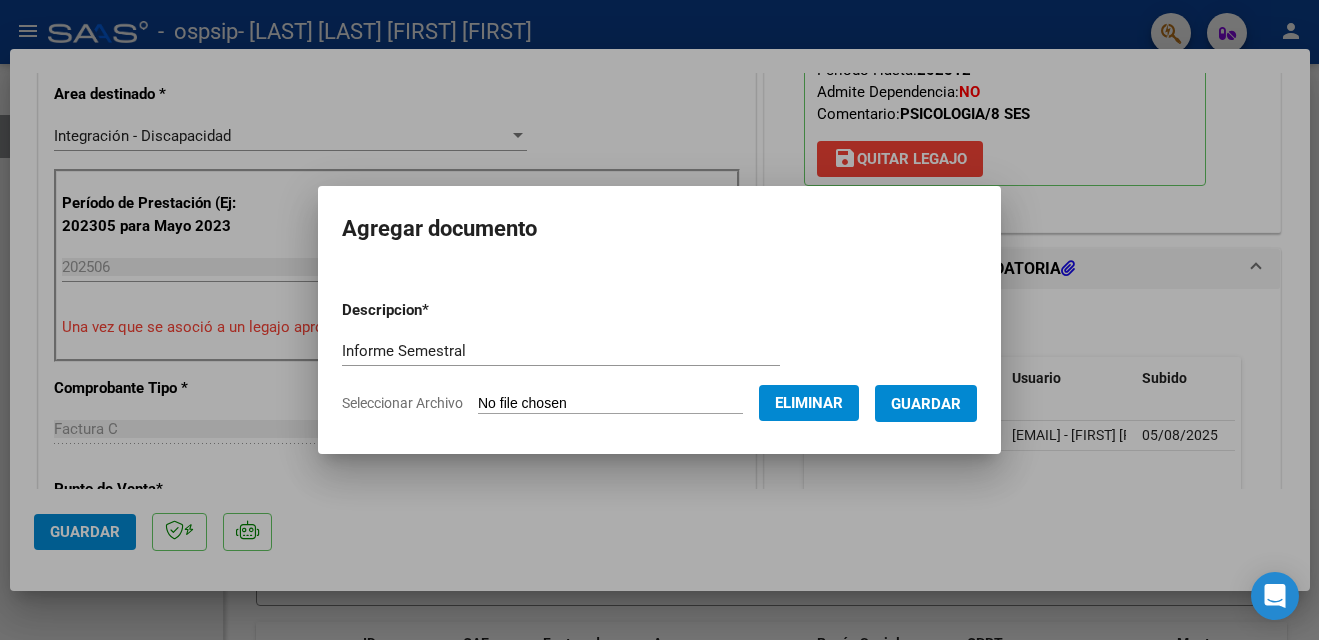 click on "Guardar" at bounding box center [926, 404] 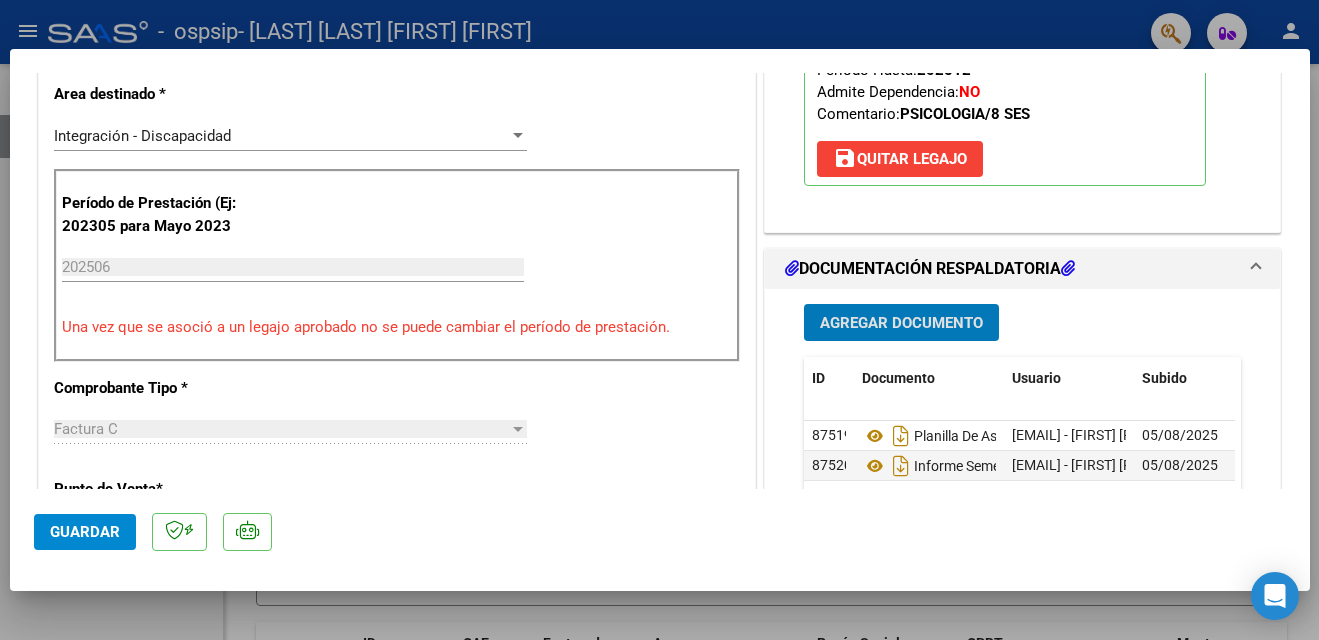 click on "Agregar Documento" at bounding box center [901, 323] 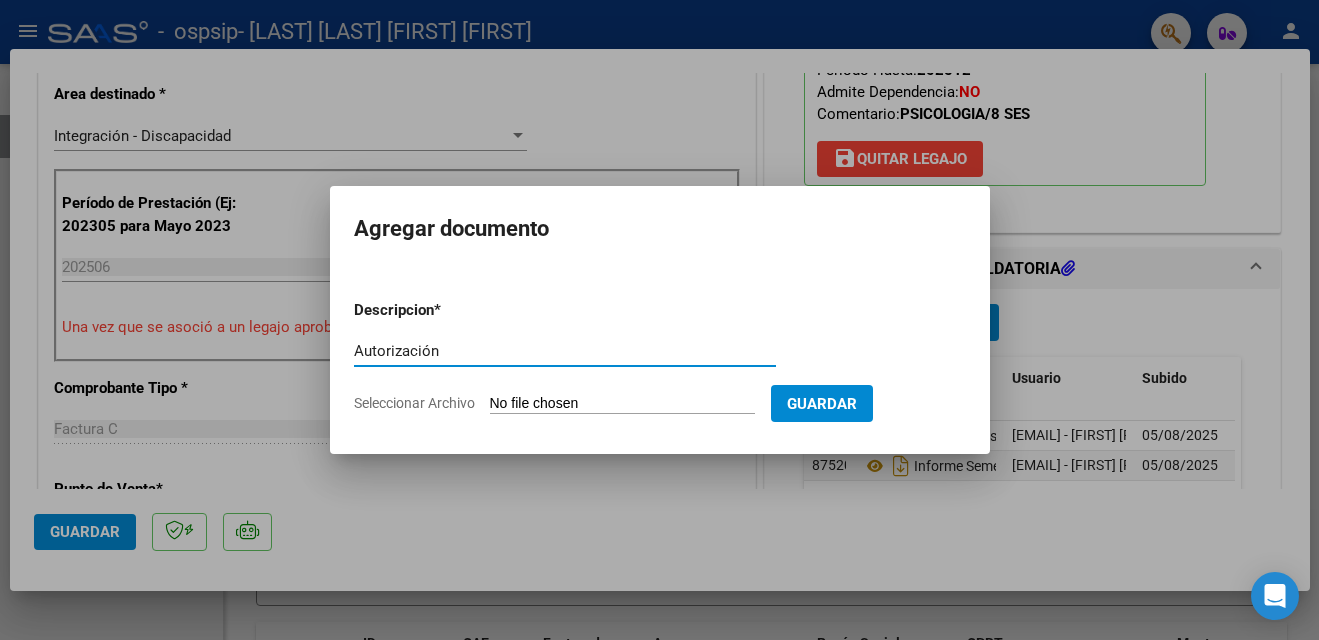 type on "Autorización" 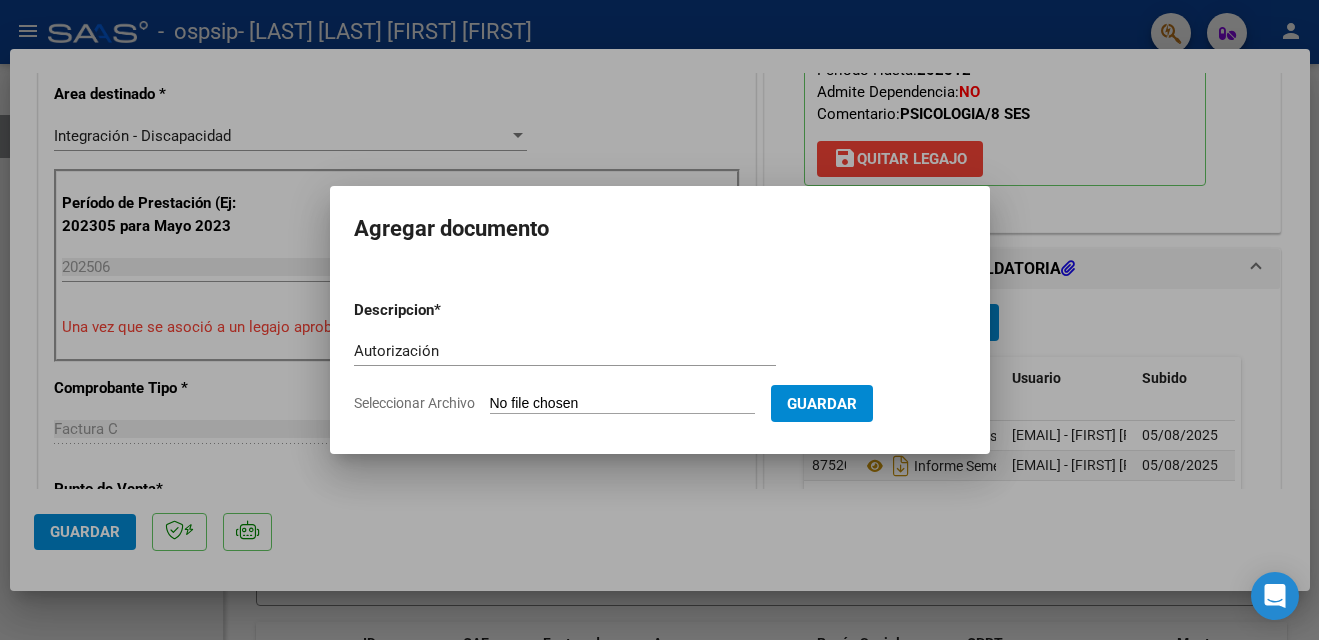 click on "Seleccionar Archivo" 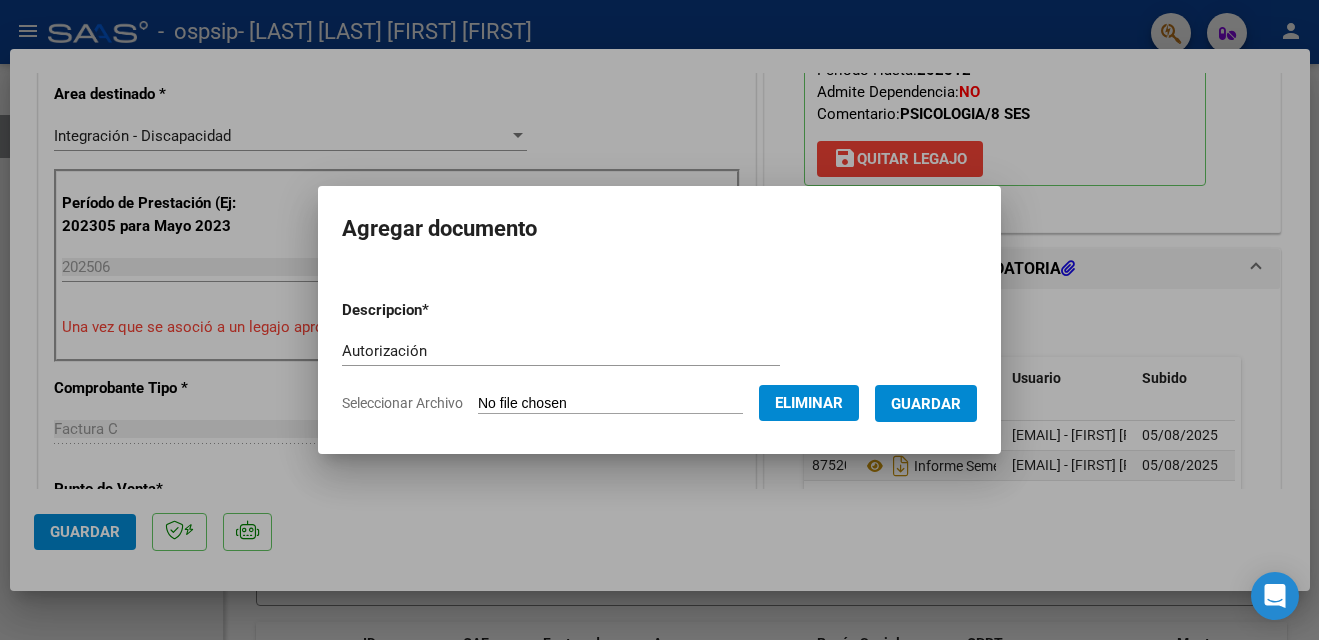 click on "Guardar" at bounding box center [926, 404] 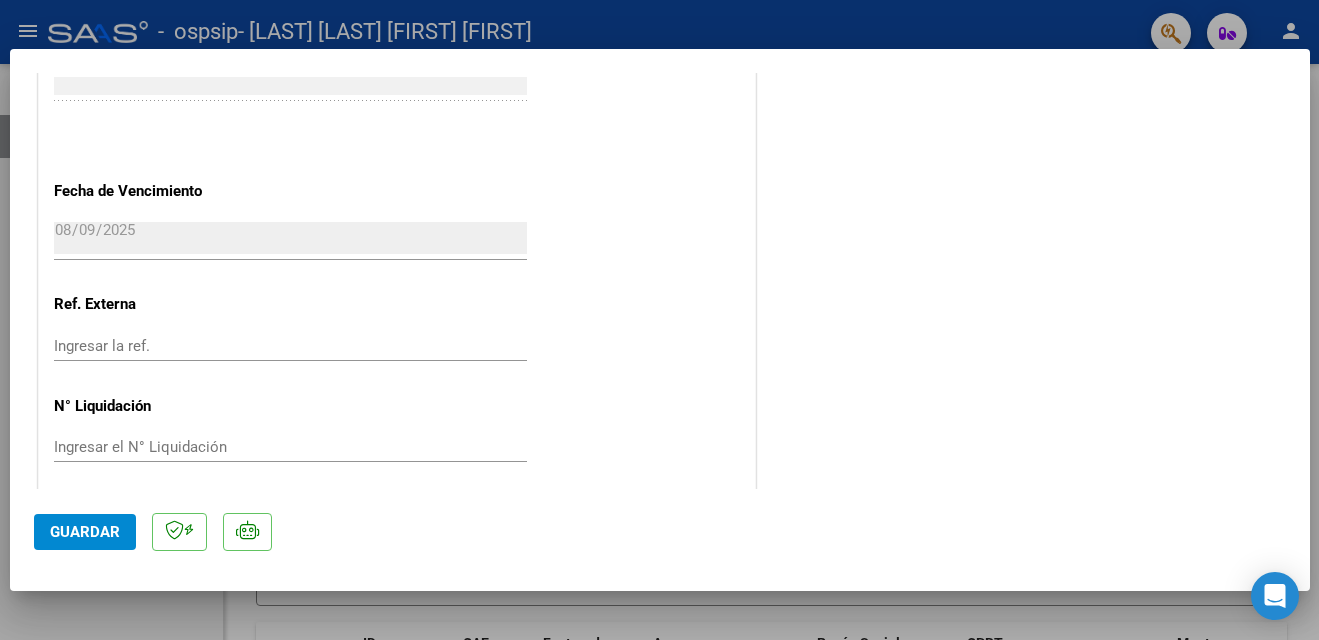 scroll, scrollTop: 1374, scrollLeft: 0, axis: vertical 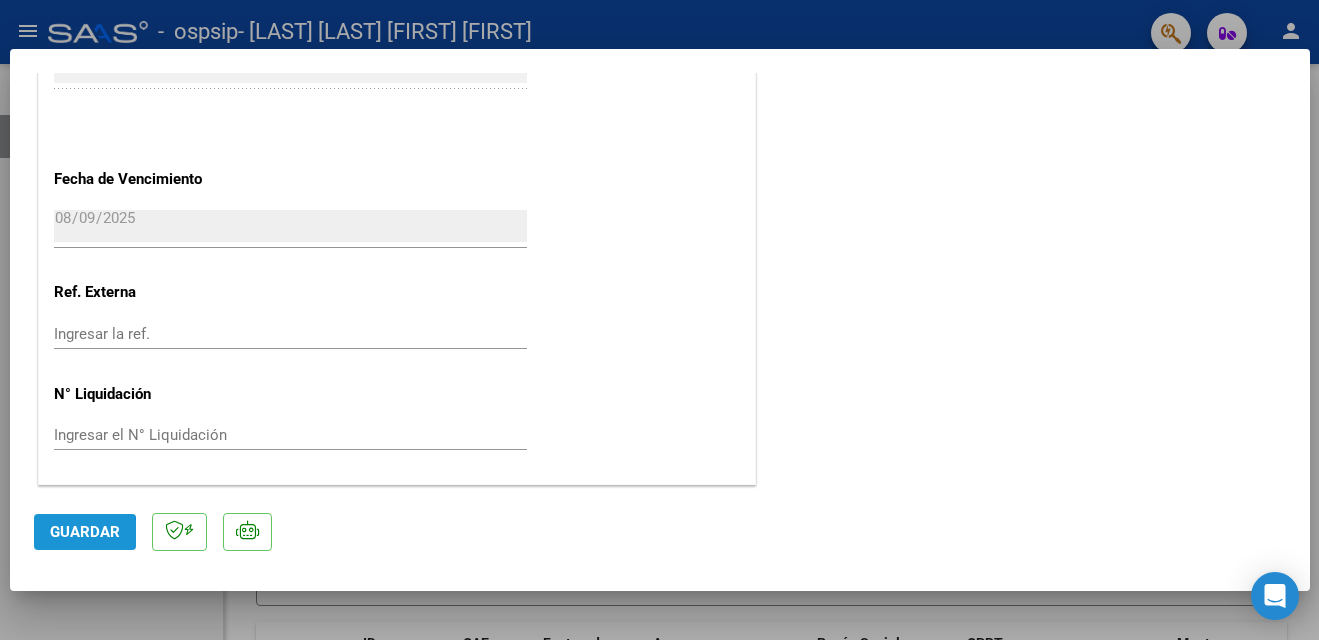 click on "Guardar" 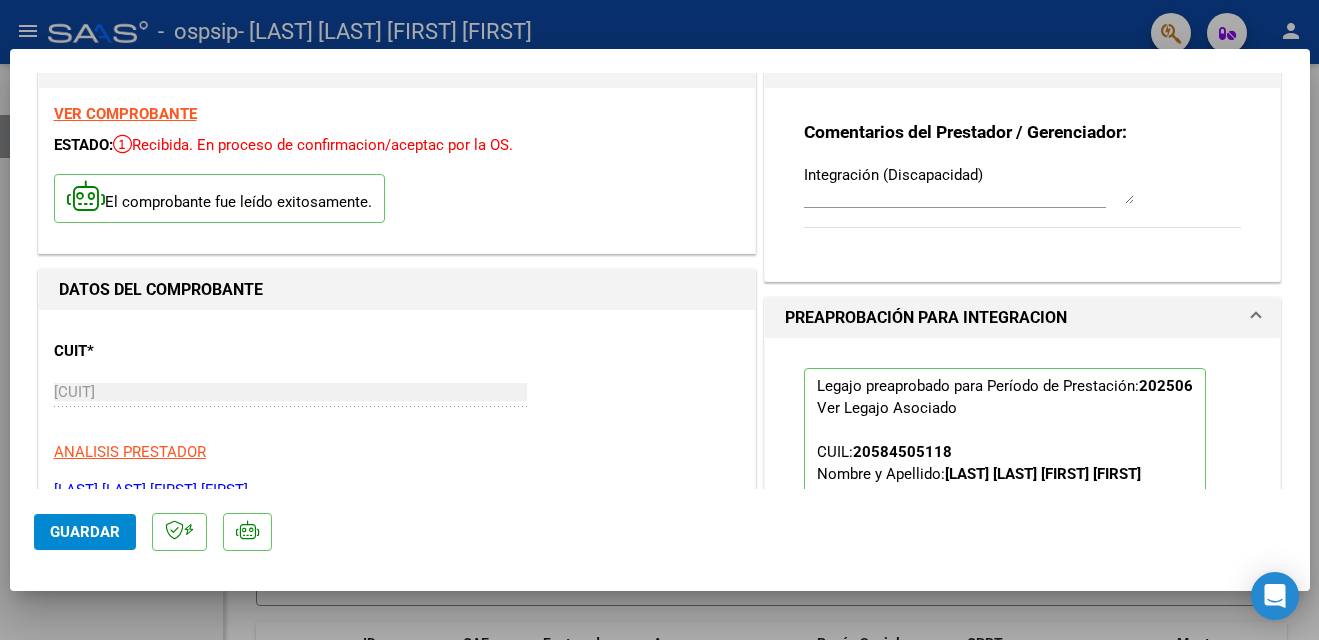 scroll, scrollTop: 0, scrollLeft: 0, axis: both 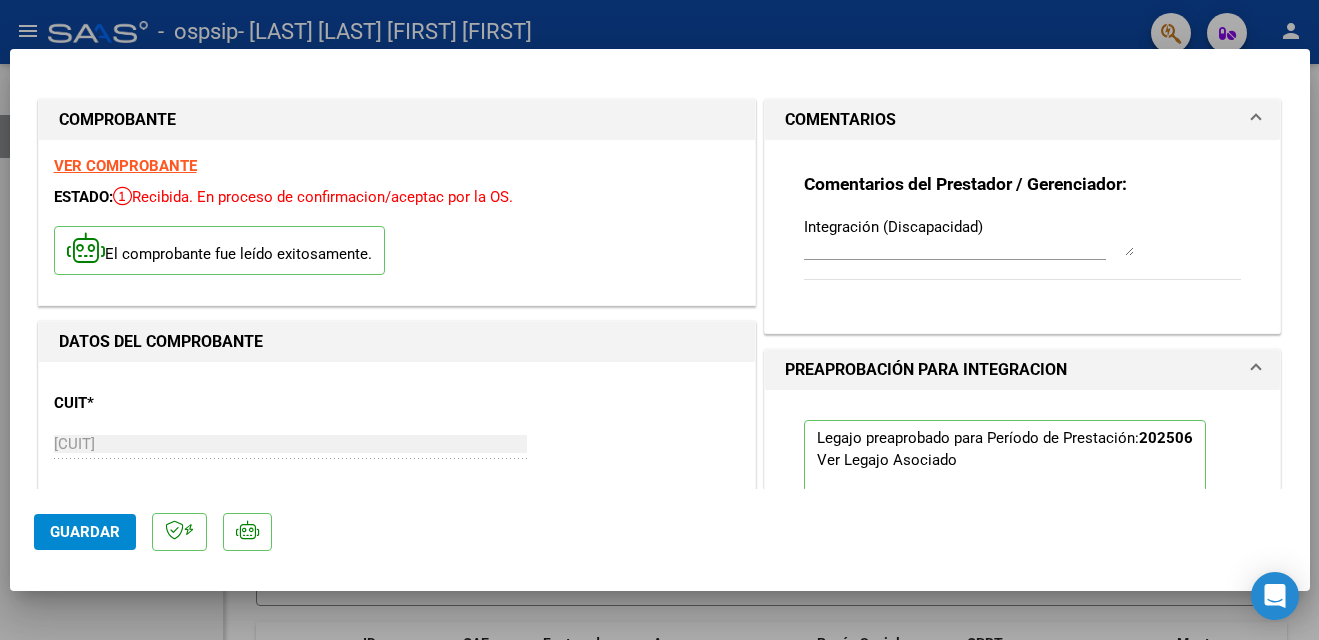 drag, startPoint x: 1162, startPoint y: 33, endPoint x: 1107, endPoint y: 124, distance: 106.32967 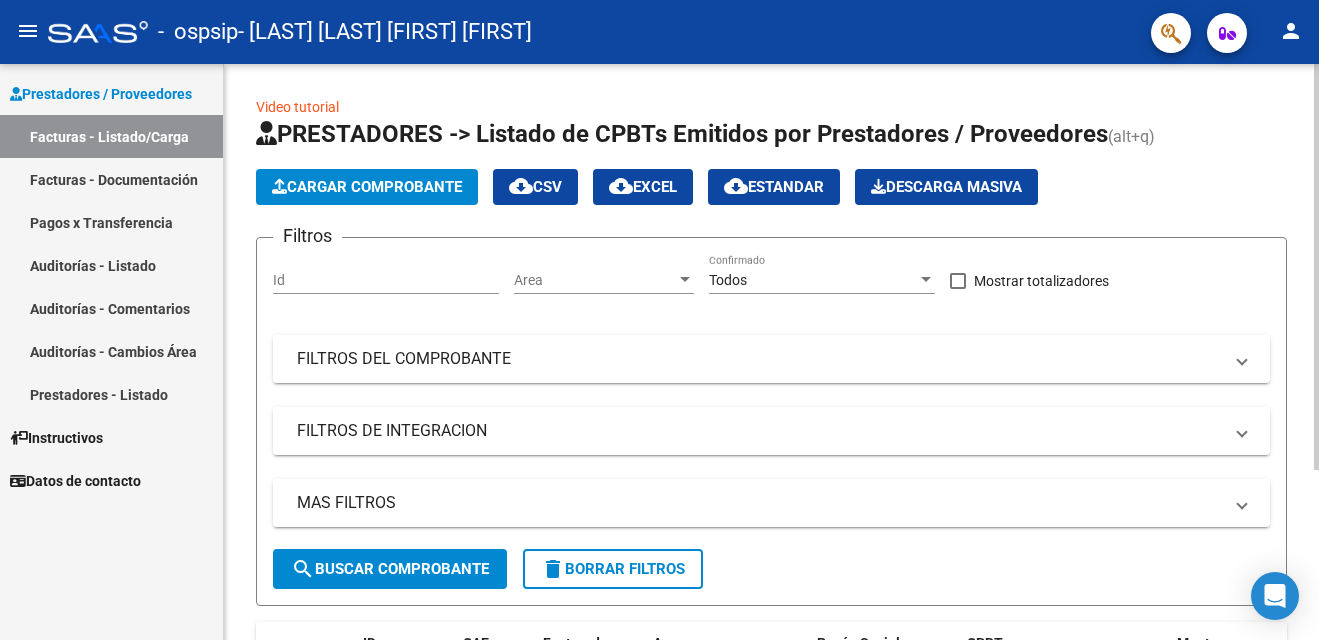 scroll, scrollTop: 242, scrollLeft: 0, axis: vertical 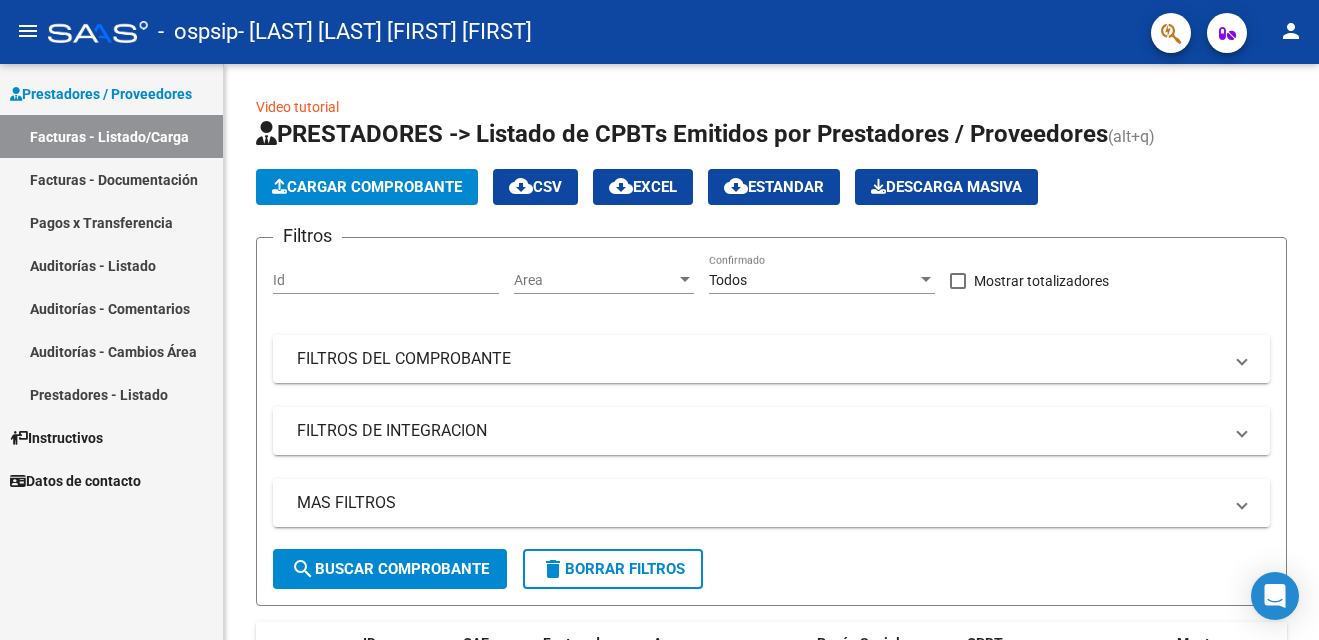click on "Facturas - Listado/Carga" at bounding box center [111, 136] 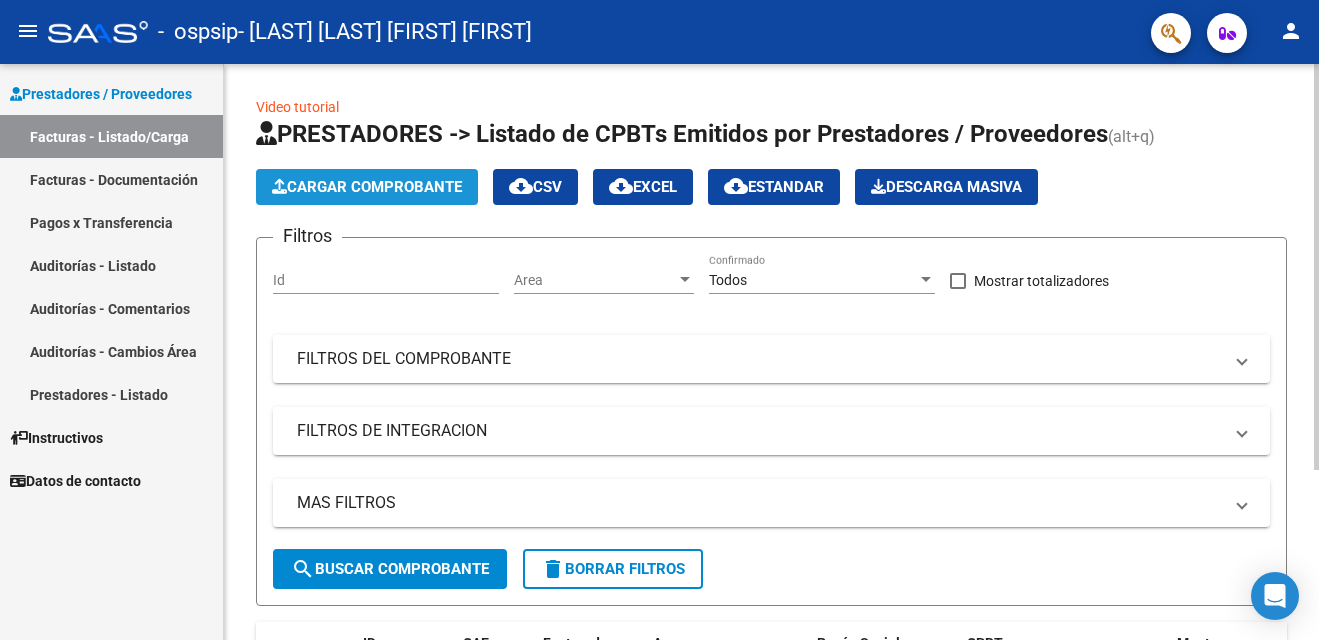 click on "Cargar Comprobante" 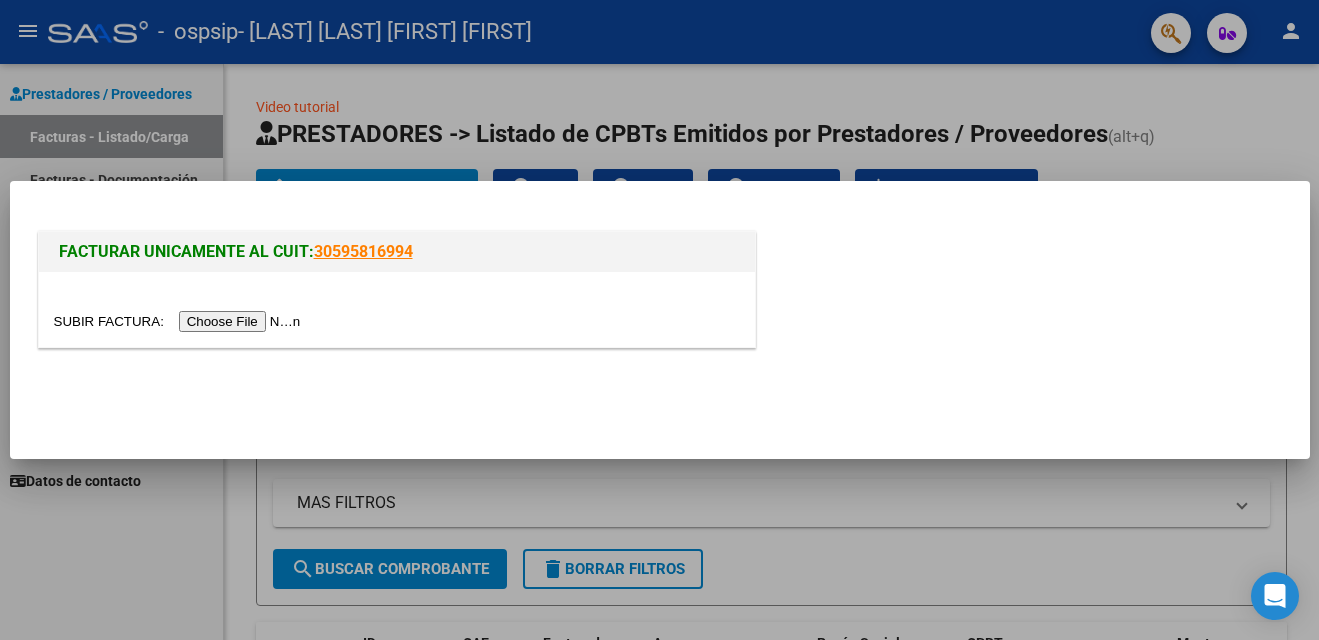 click at bounding box center [180, 321] 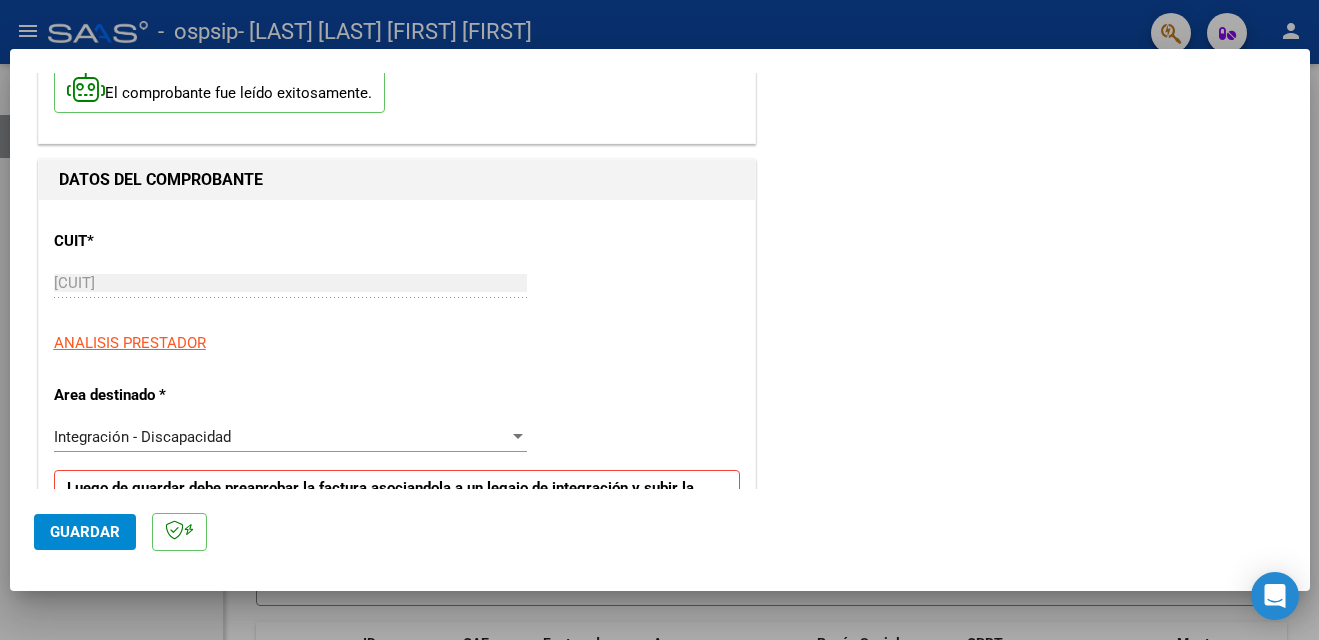 scroll, scrollTop: 333, scrollLeft: 0, axis: vertical 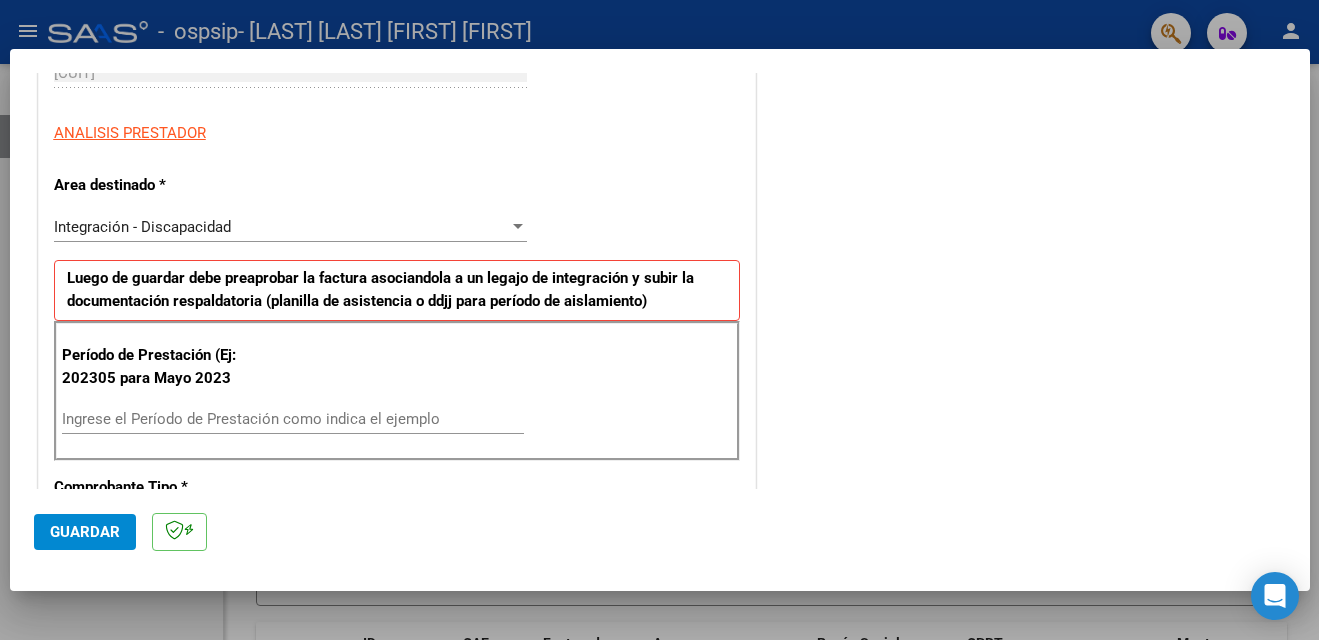 click at bounding box center [518, 226] 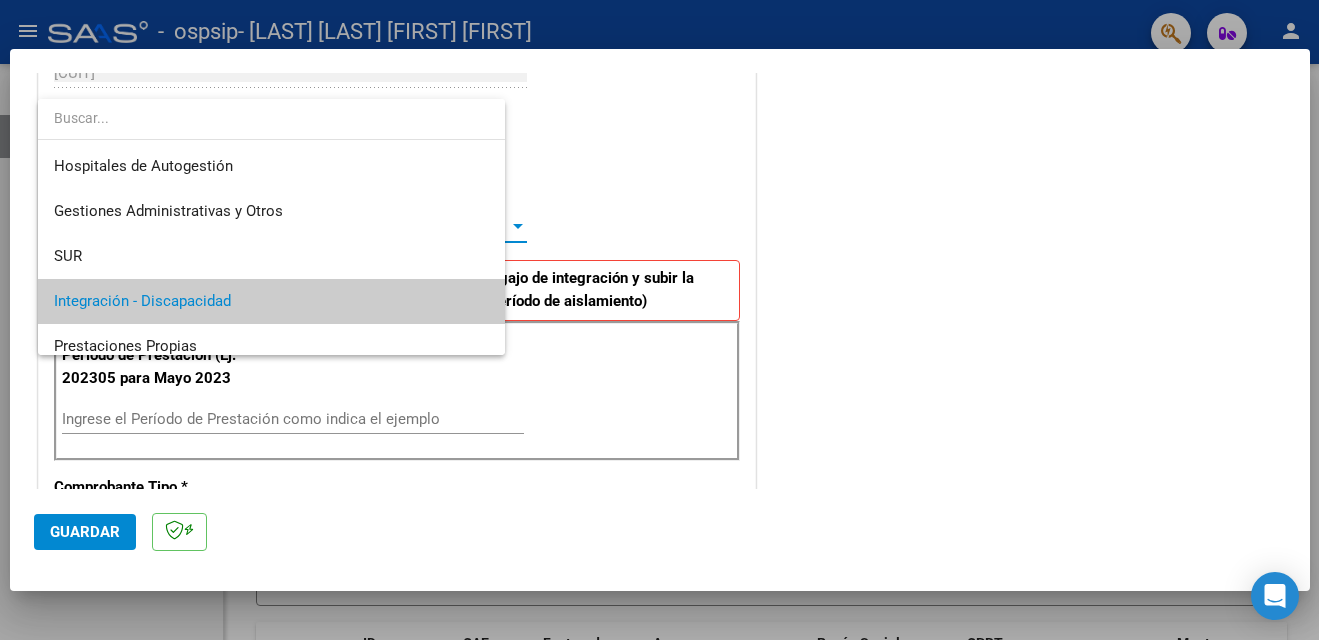 scroll, scrollTop: 75, scrollLeft: 0, axis: vertical 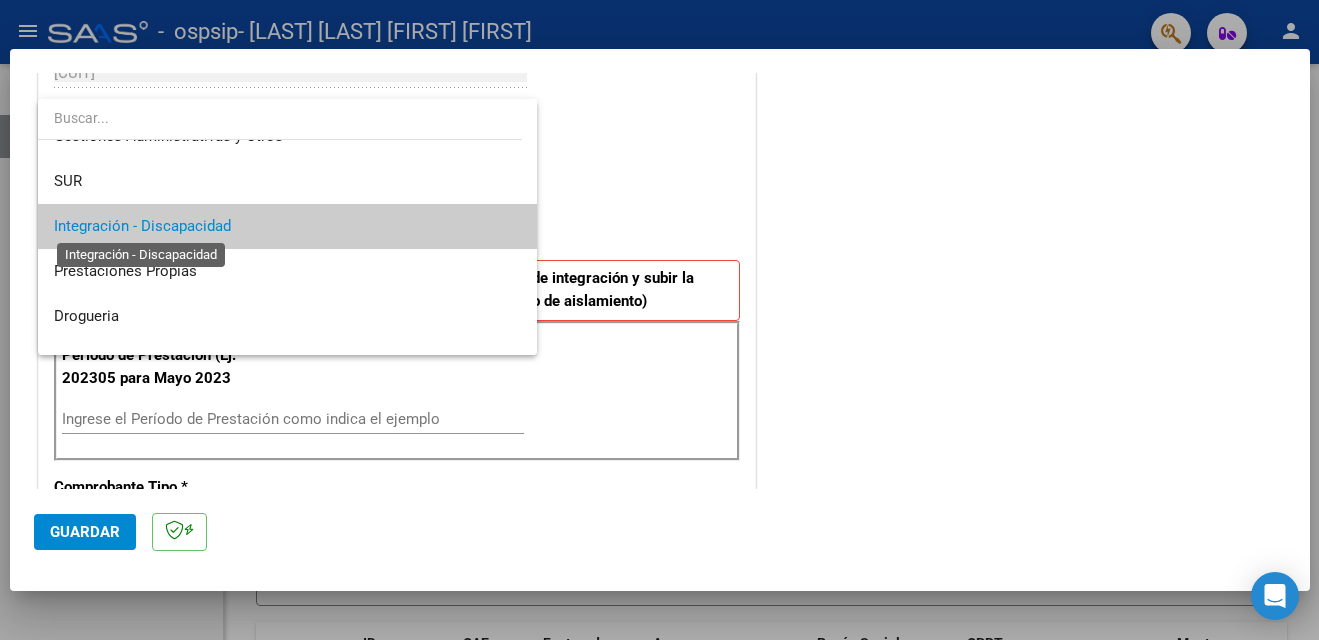 click on "Integración - Discapacidad" at bounding box center (142, 226) 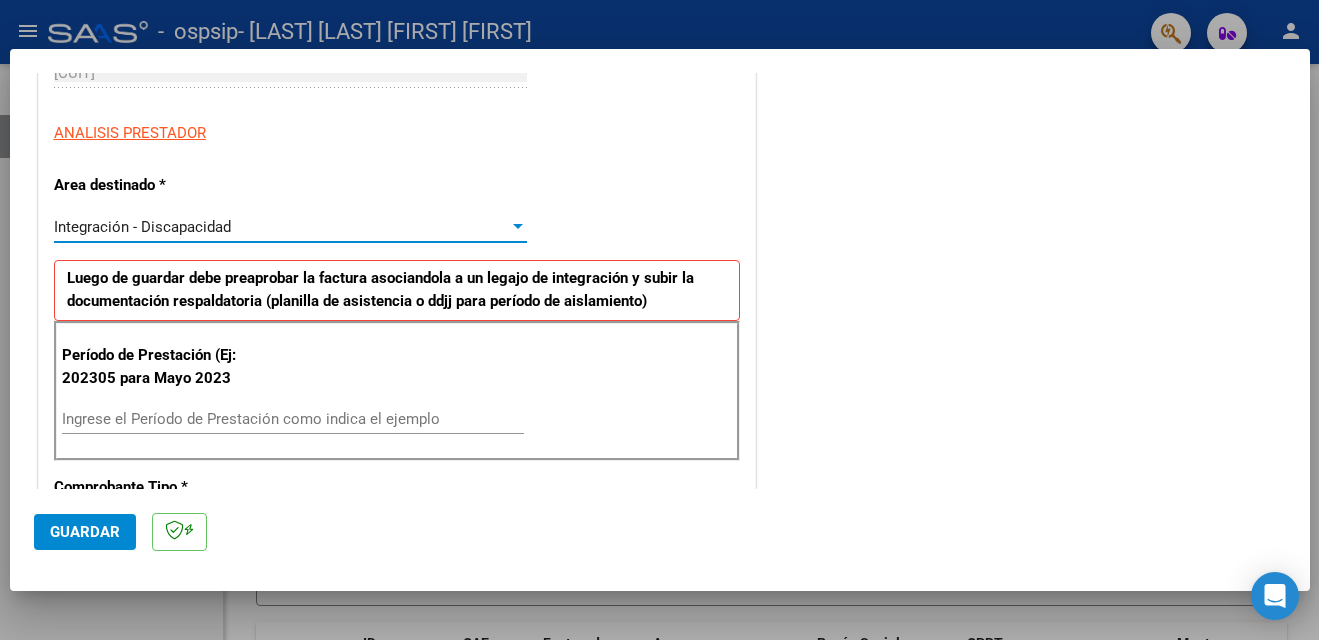 click on "Ingrese el Período de Prestación como indica el ejemplo" at bounding box center [293, 419] 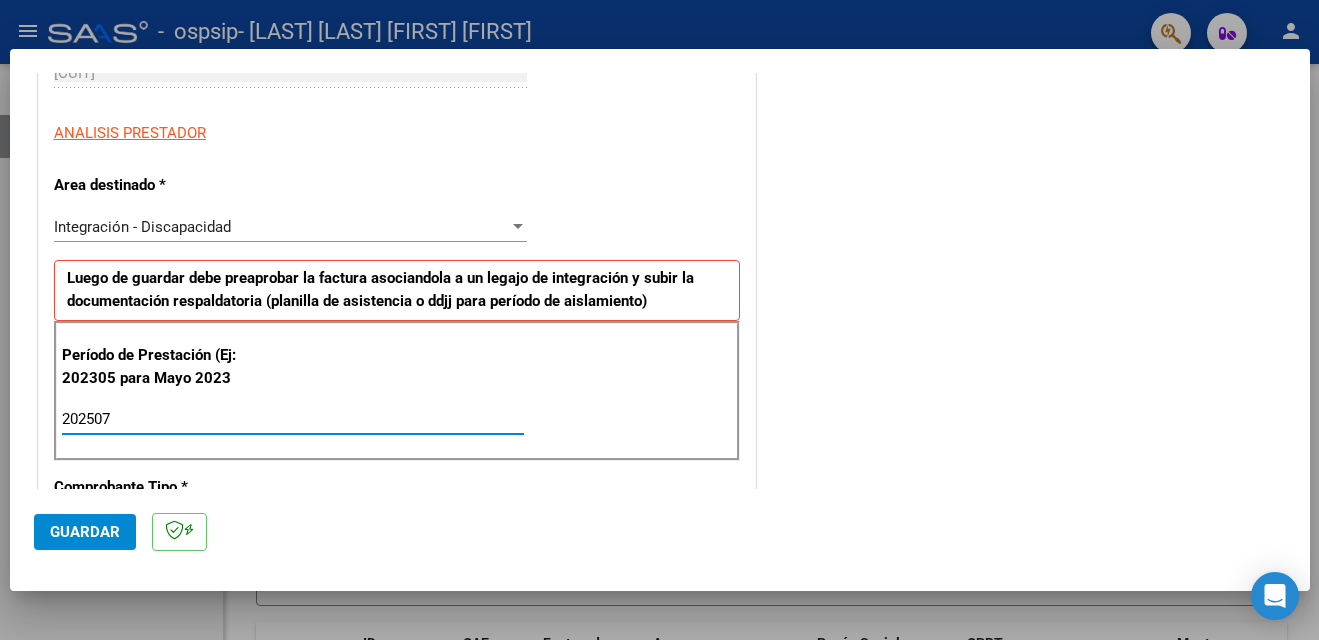 type on "202507" 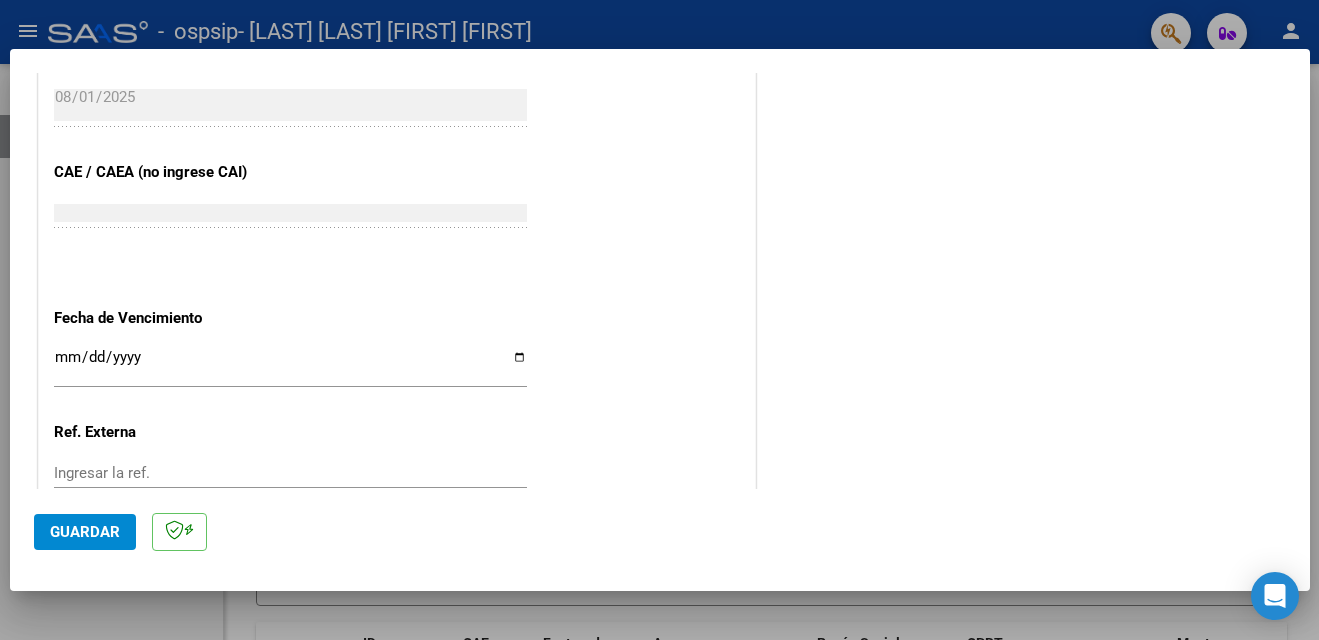 scroll, scrollTop: 1306, scrollLeft: 0, axis: vertical 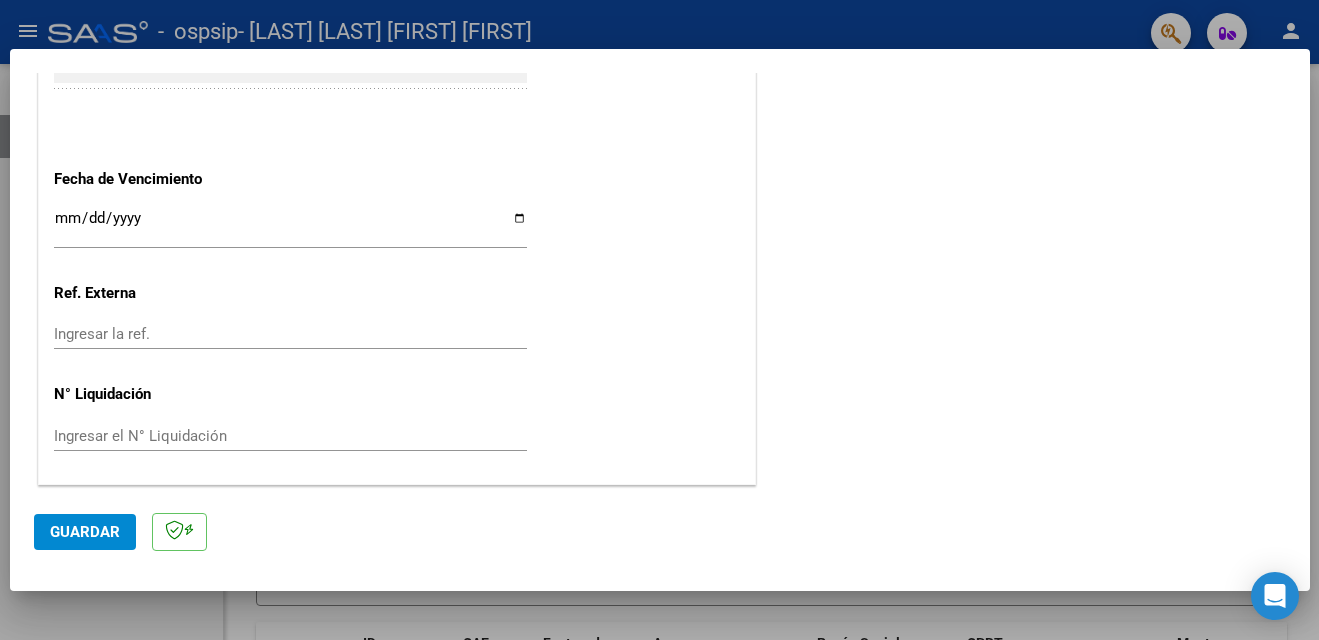 click on "Guardar" 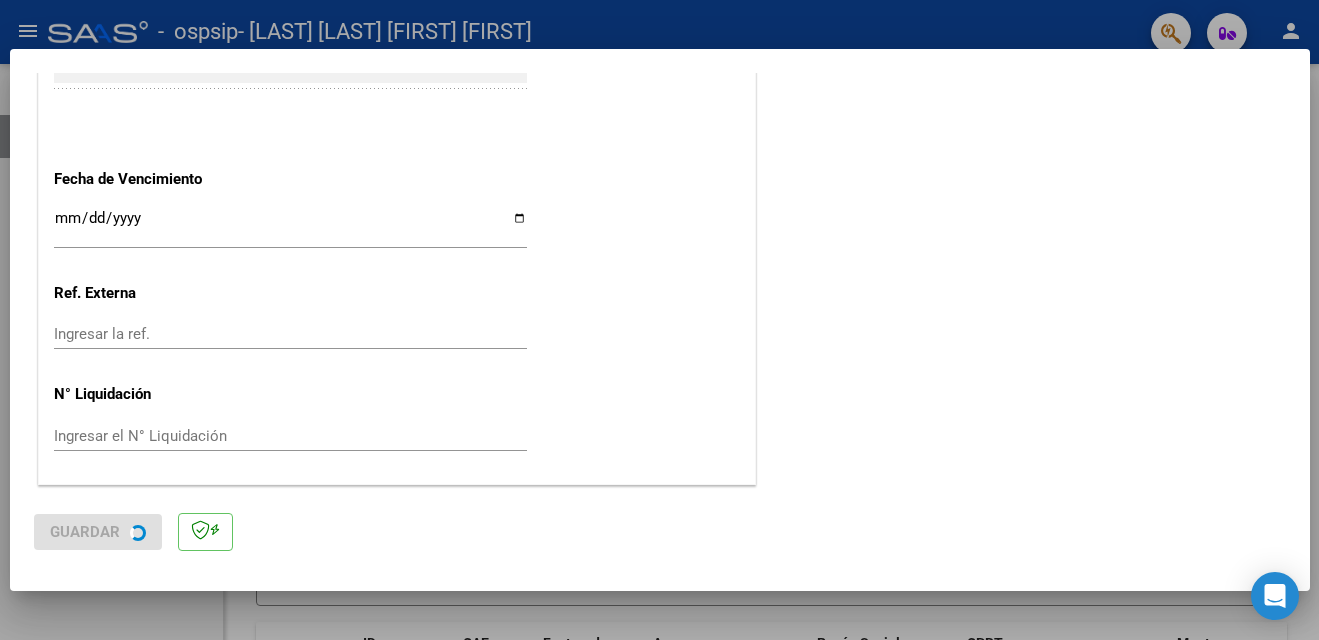 scroll, scrollTop: 0, scrollLeft: 0, axis: both 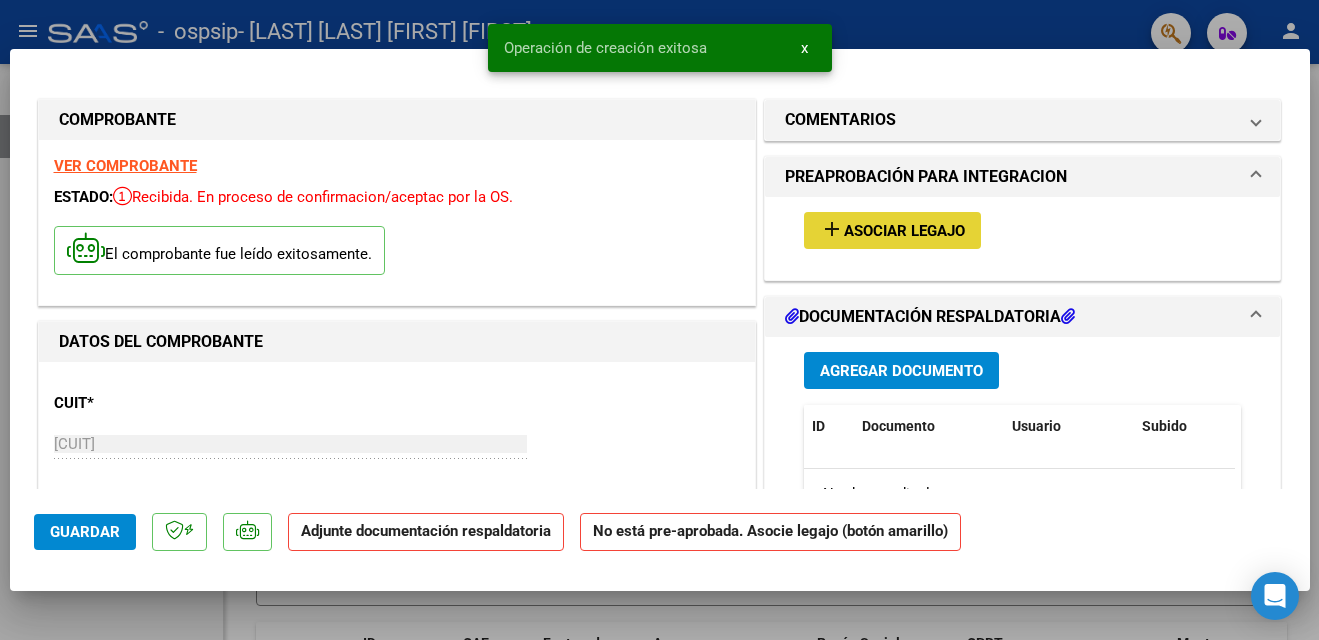 click on "Asociar Legajo" at bounding box center [904, 231] 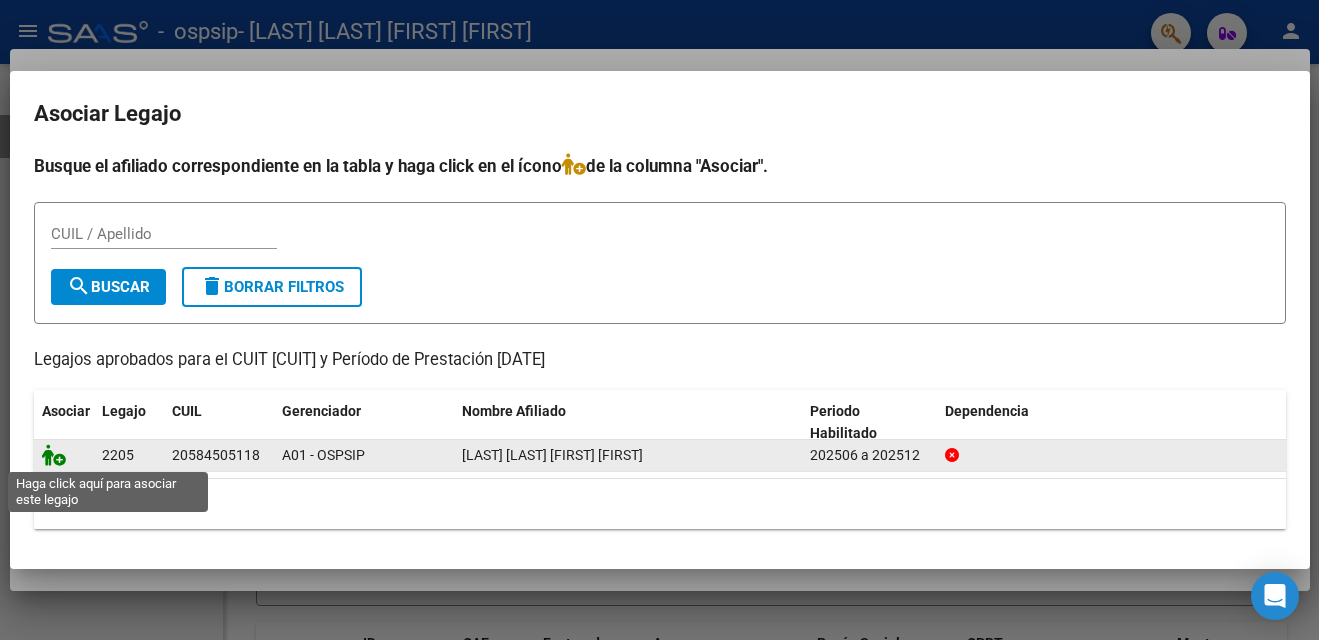 click 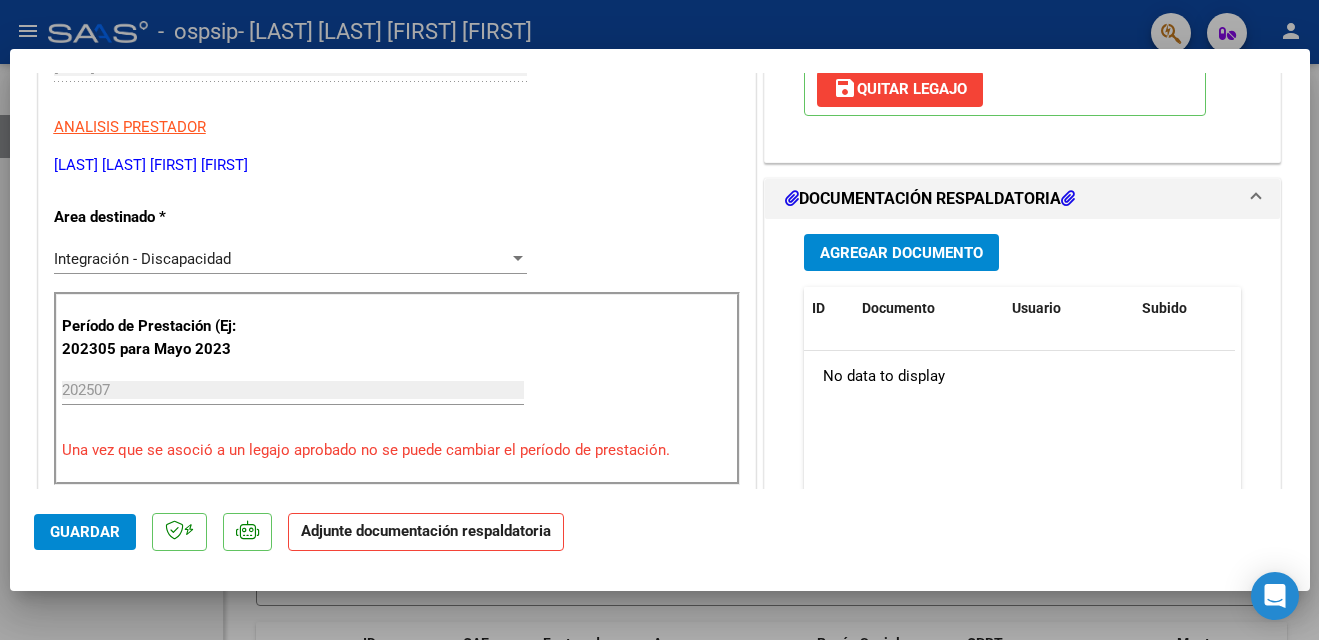 scroll, scrollTop: 333, scrollLeft: 0, axis: vertical 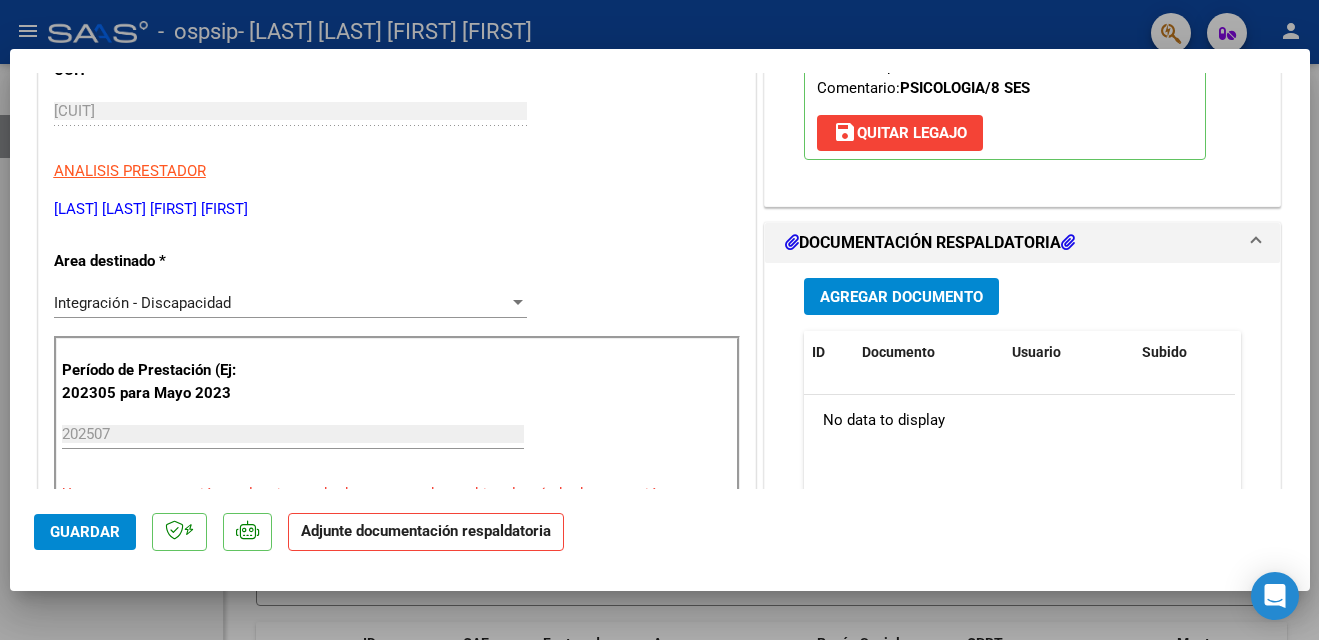 click on "Agregar Documento" at bounding box center [901, 297] 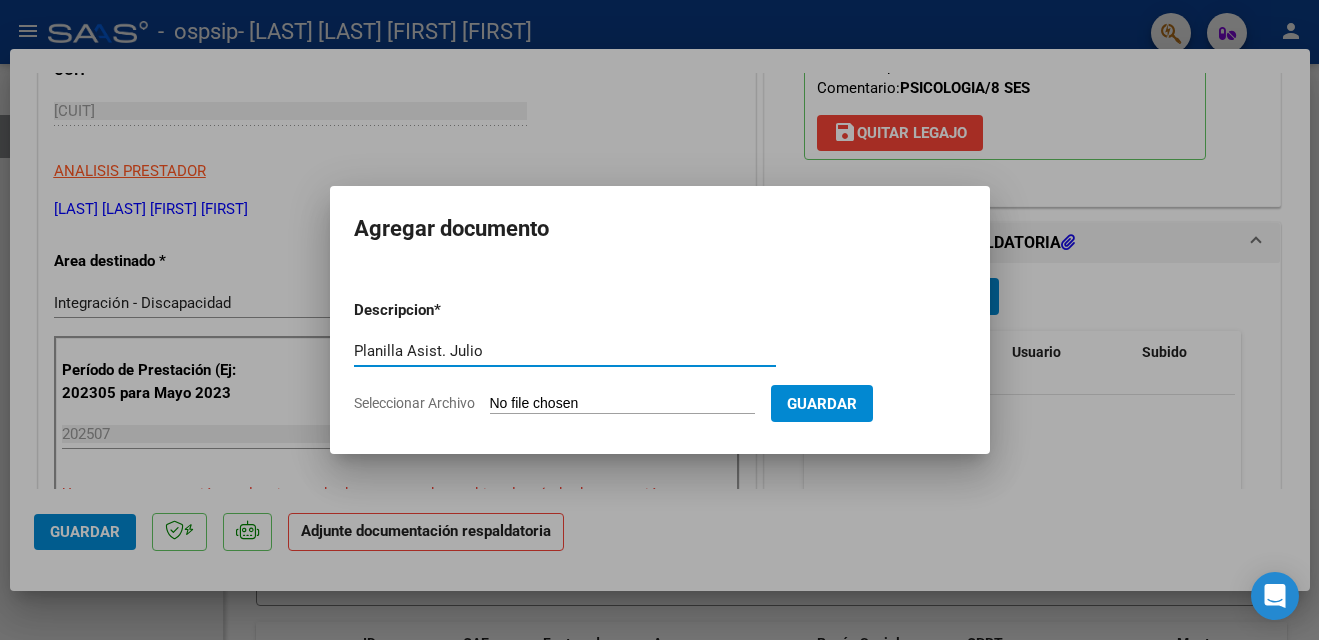 type on "Planilla Asist. Julio" 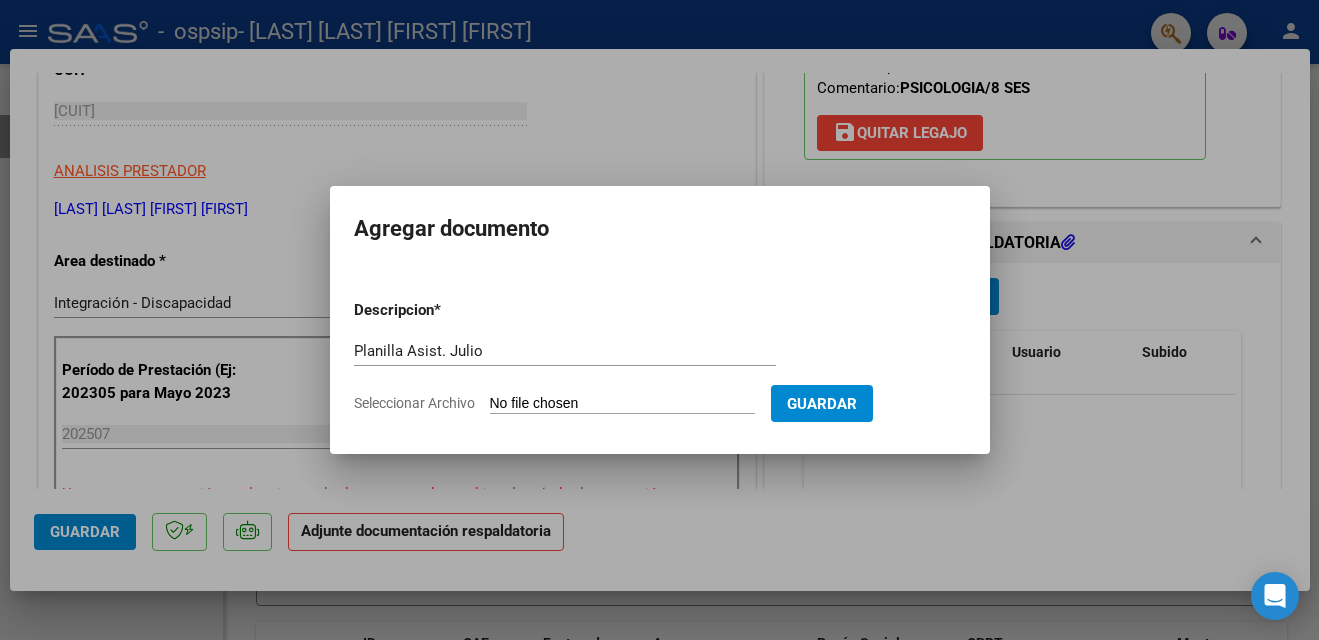 click on "Seleccionar Archivo" at bounding box center [622, 404] 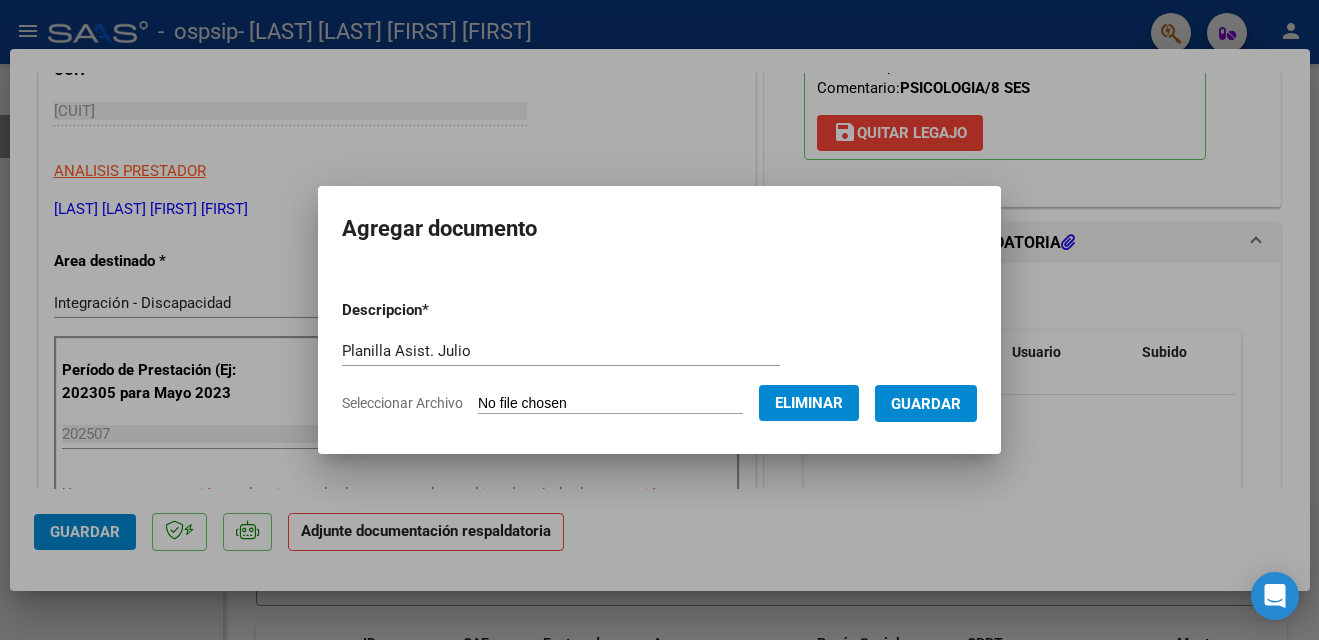 click on "Guardar" at bounding box center [926, 404] 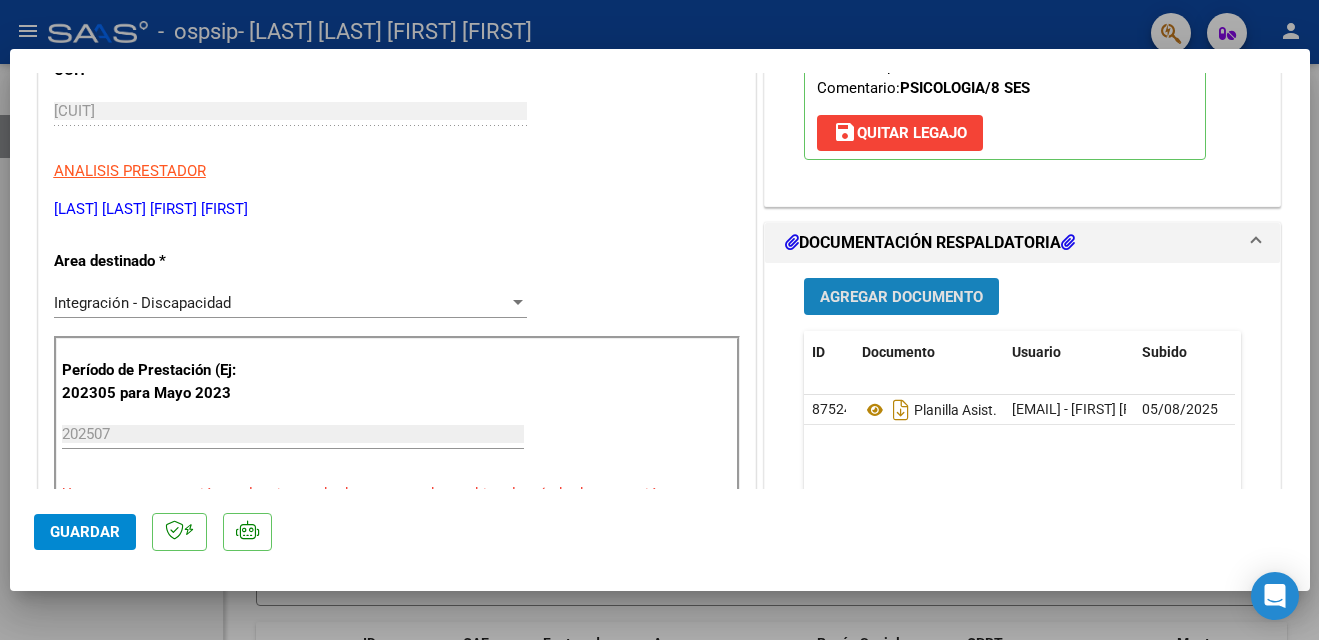 click on "Agregar Documento" at bounding box center (901, 297) 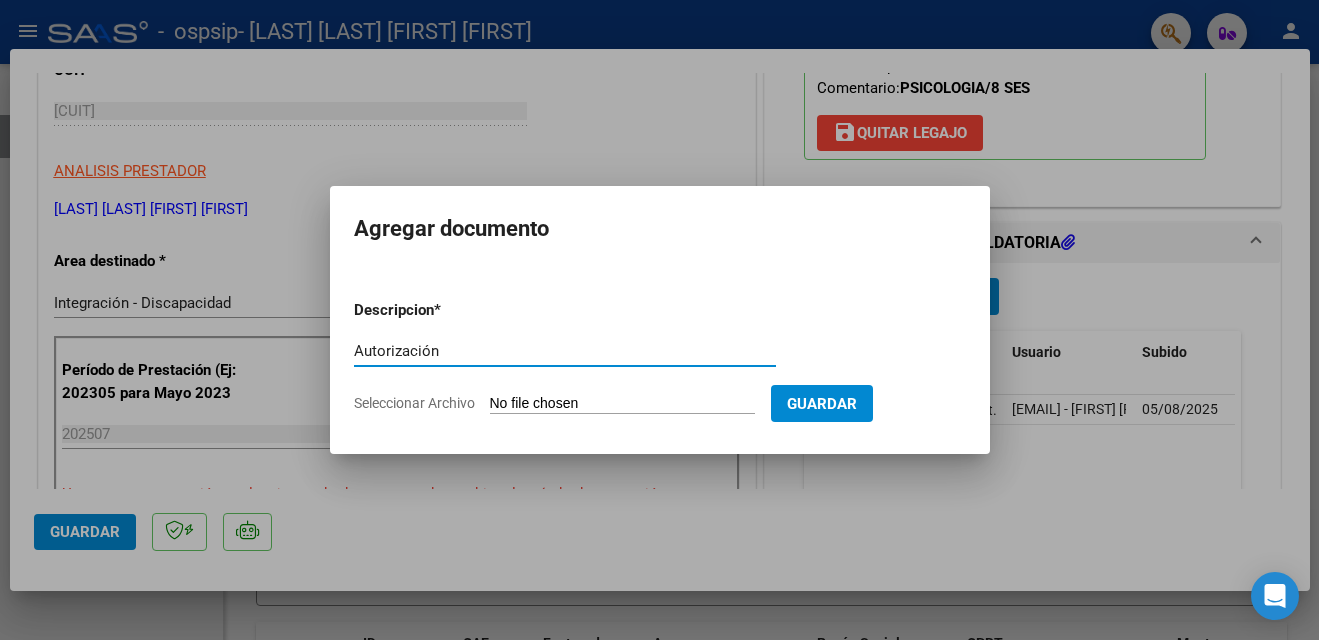 type on "Autorización" 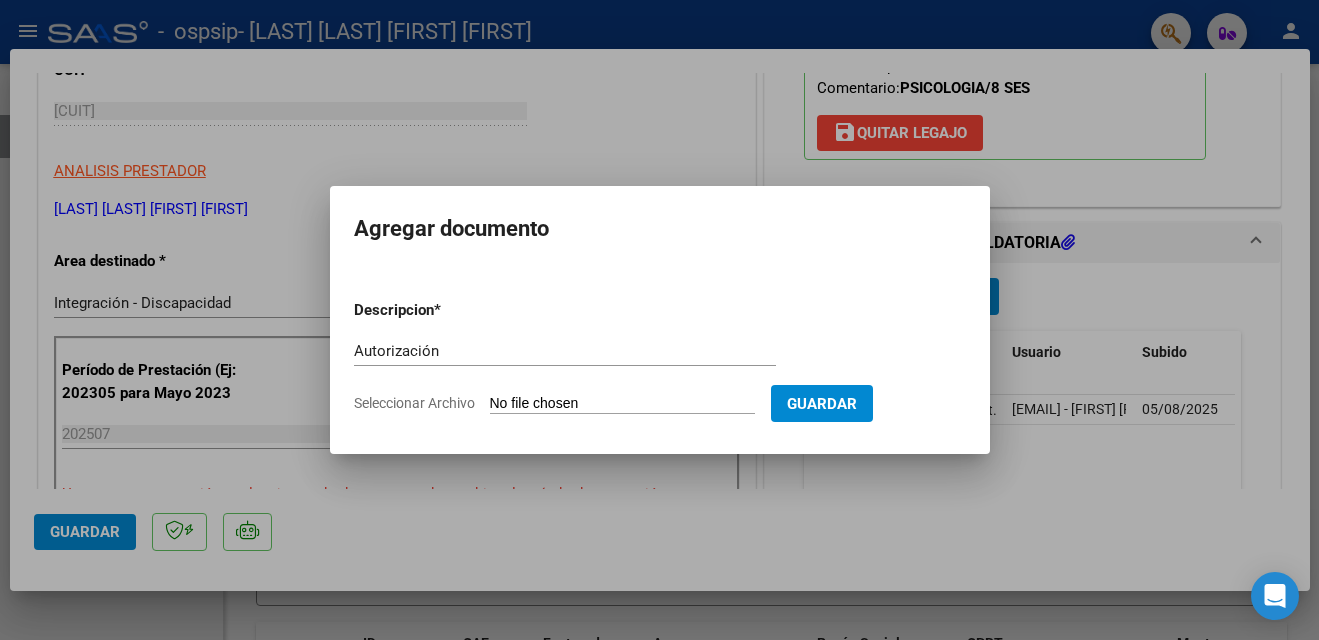 type on "C:\fakepath\[LAST] [LAST] [FIRST] PSICOLOGIA AUTORIZACION [DATE] SEGUN RESOLUCION 360 22_firmado.pdf" 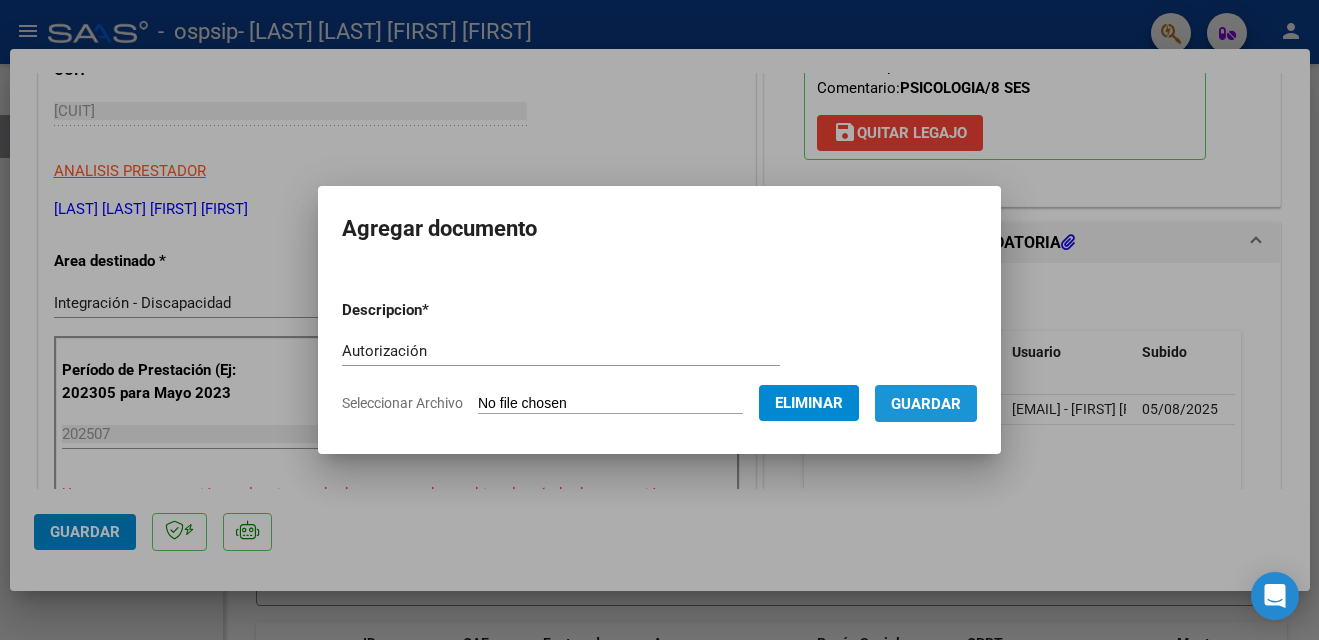 click on "Guardar" at bounding box center (926, 404) 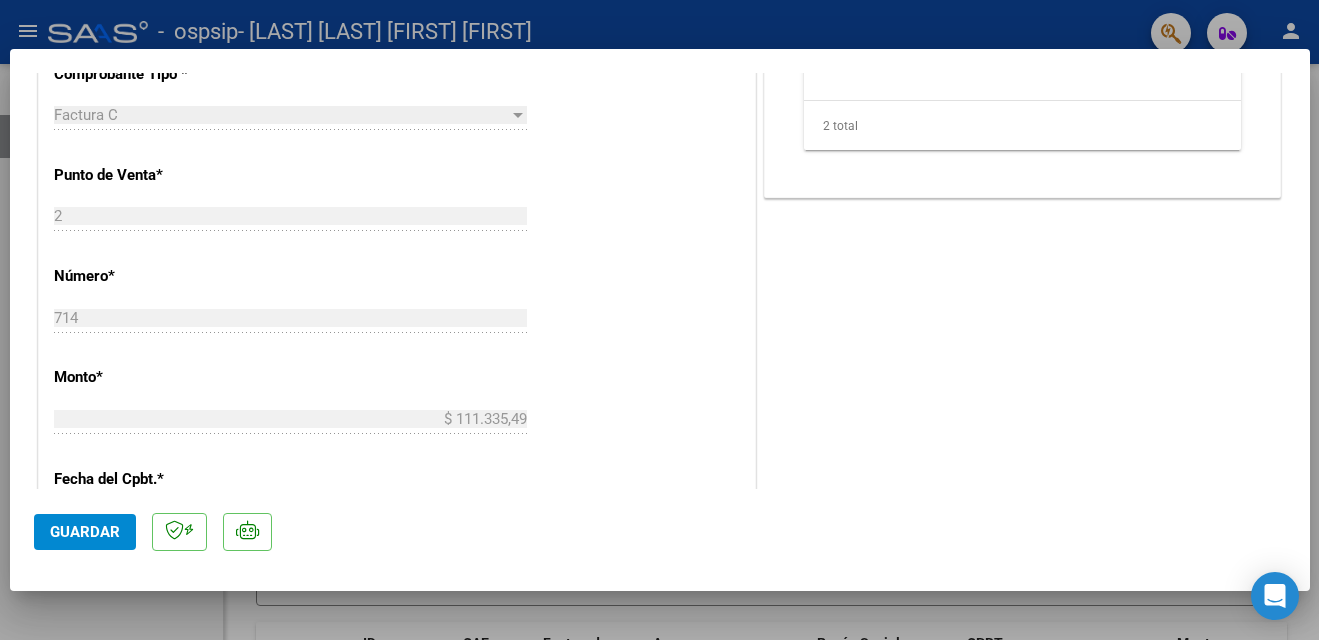 scroll, scrollTop: 833, scrollLeft: 0, axis: vertical 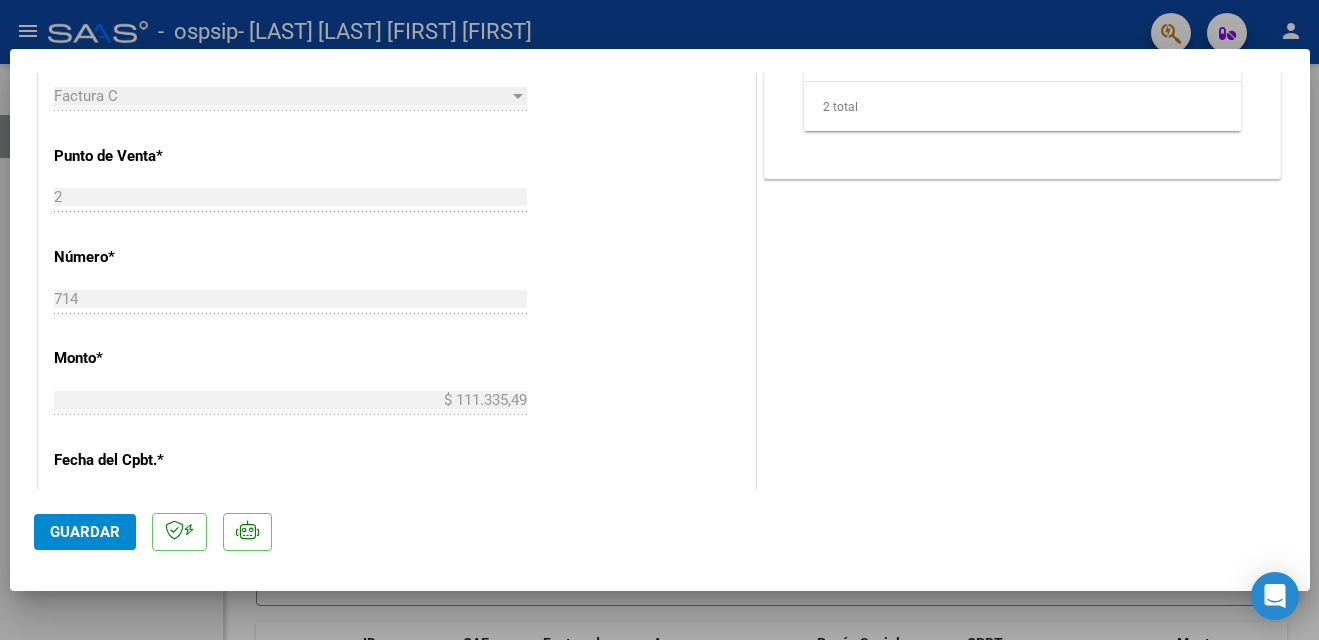 click on "Guardar" 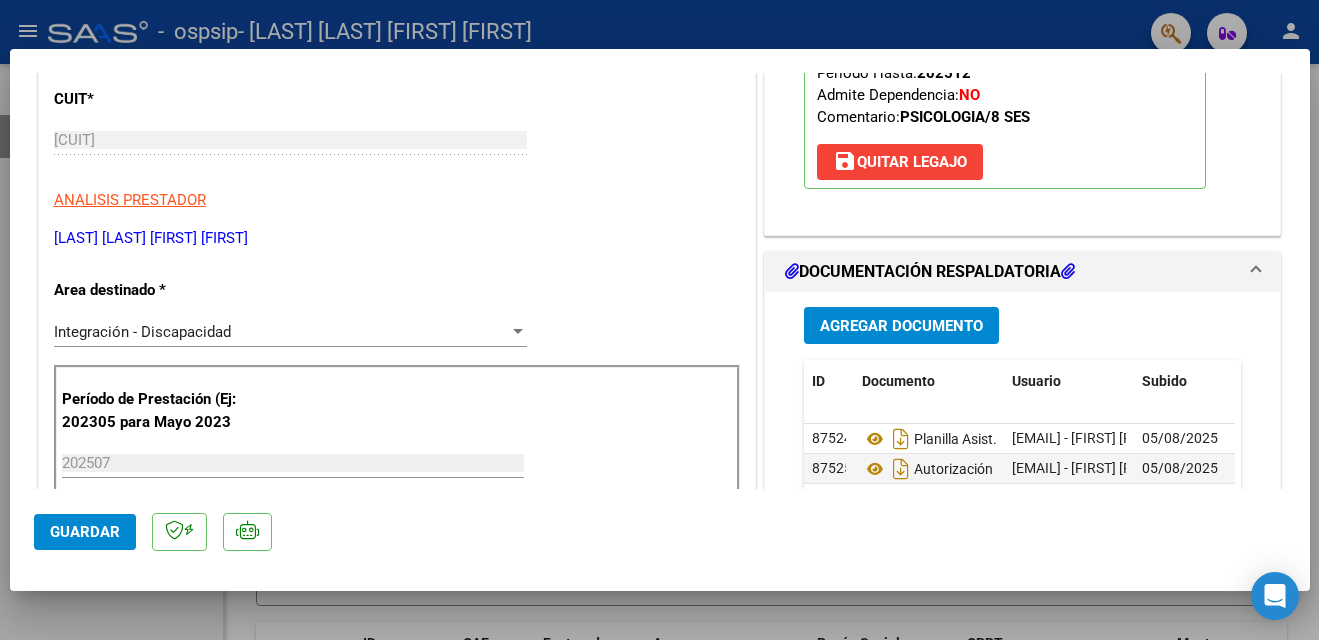 scroll, scrollTop: 0, scrollLeft: 0, axis: both 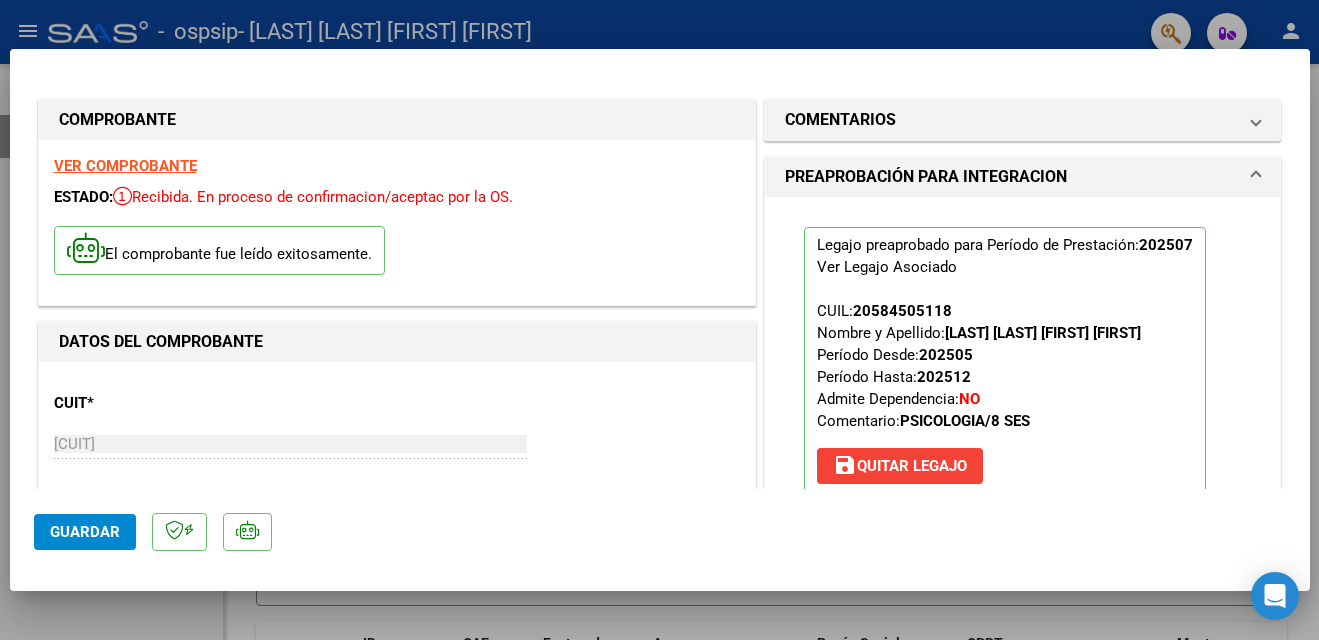click at bounding box center (659, 320) 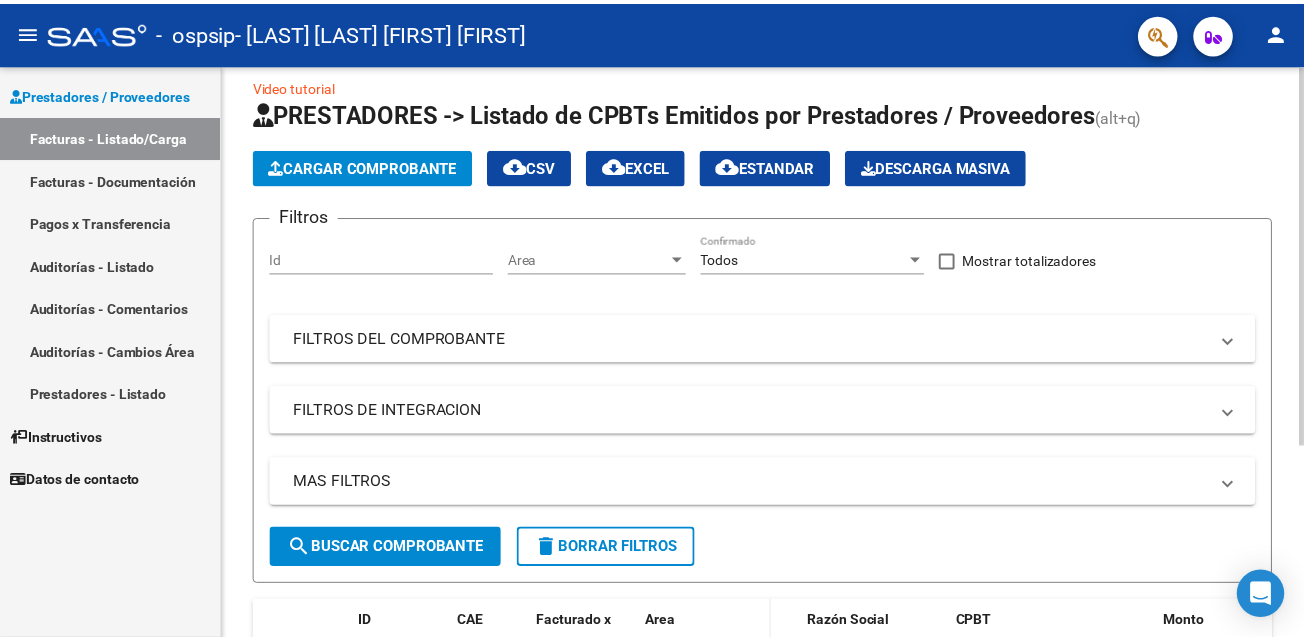 scroll, scrollTop: 0, scrollLeft: 0, axis: both 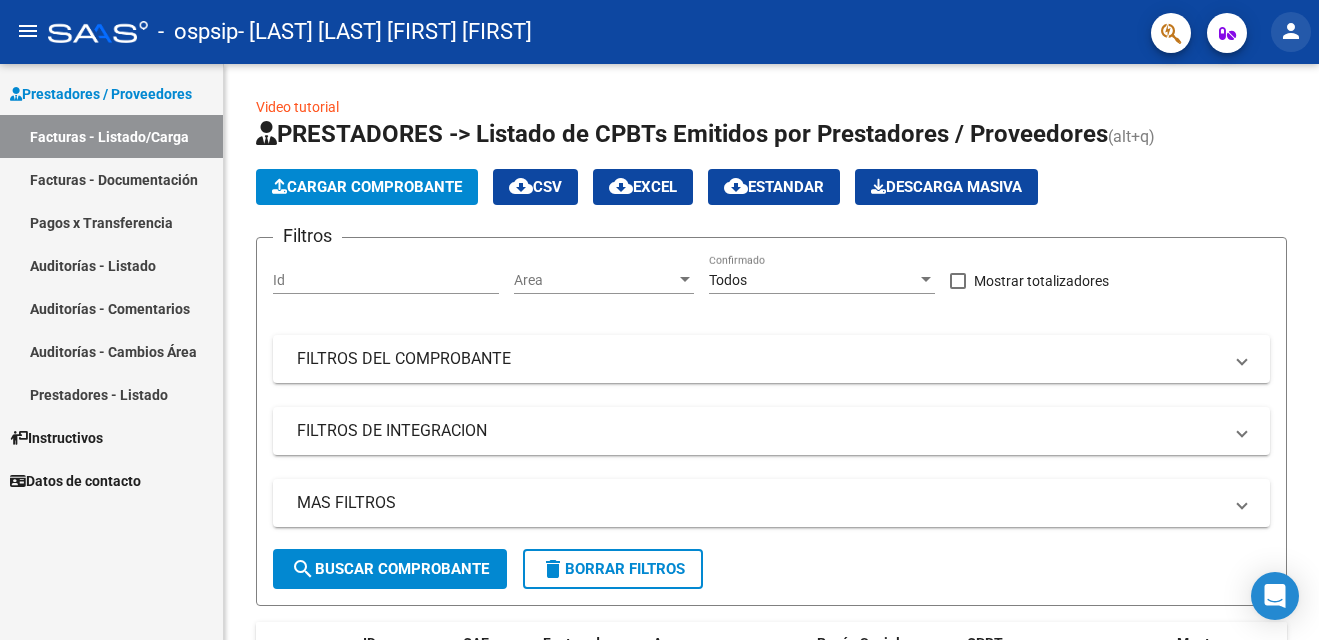 click on "person" 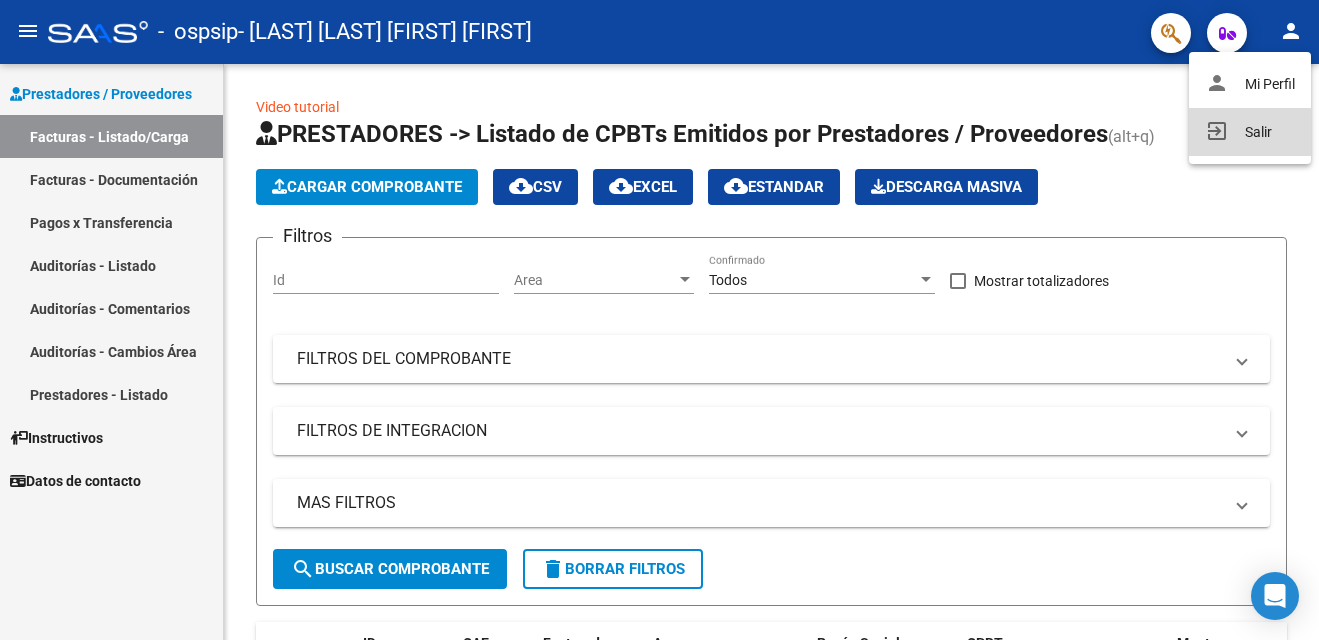 click on "exit_to_app  Salir" at bounding box center [1250, 132] 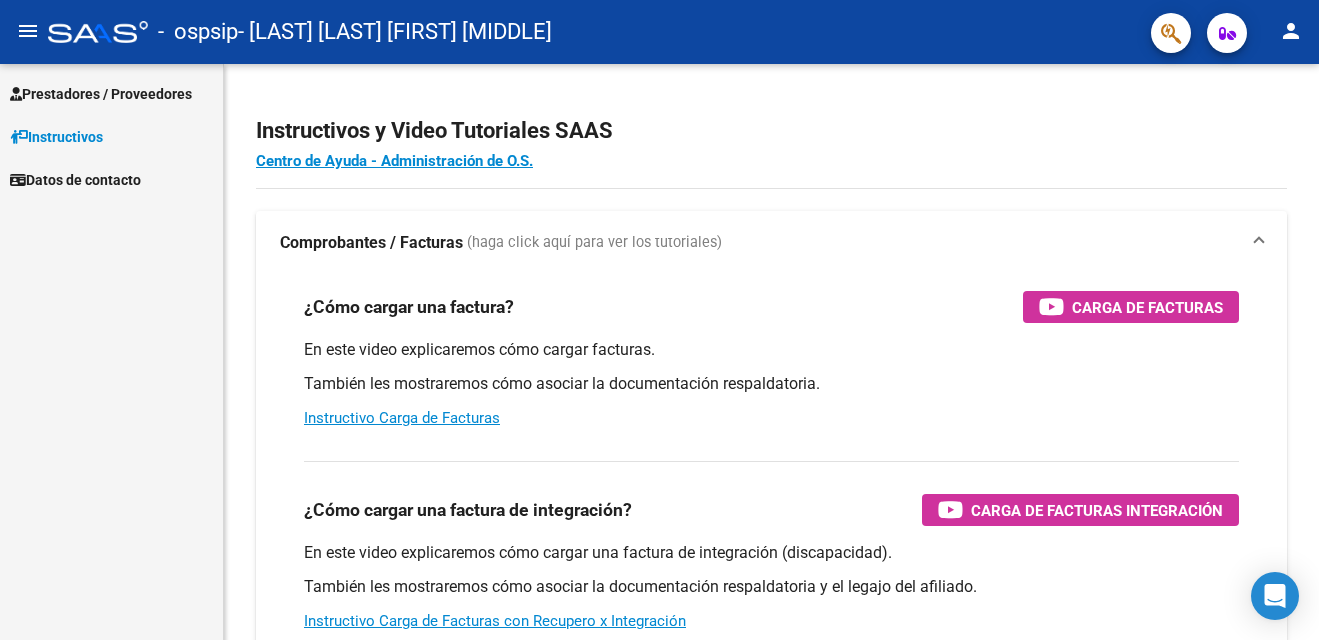 scroll, scrollTop: 0, scrollLeft: 0, axis: both 